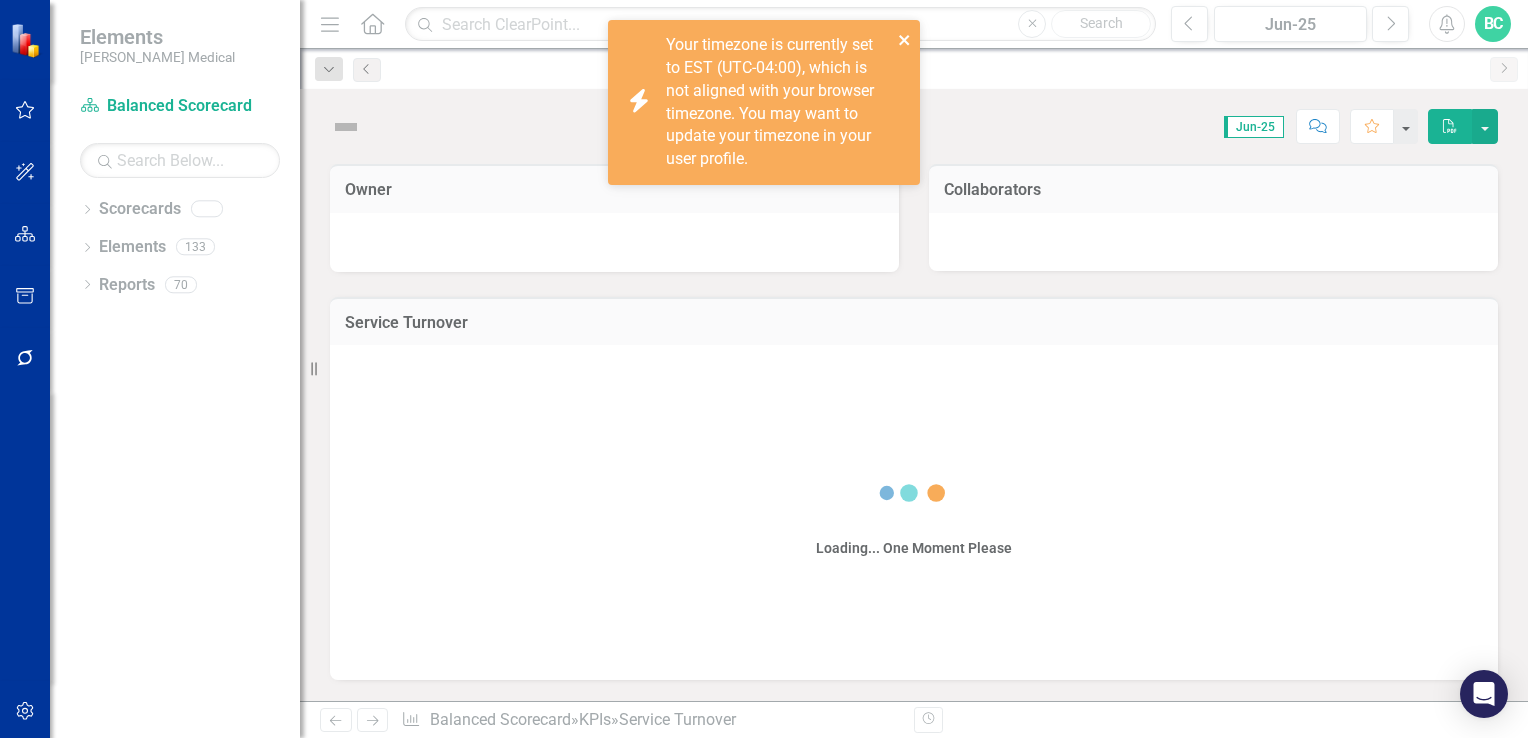 click 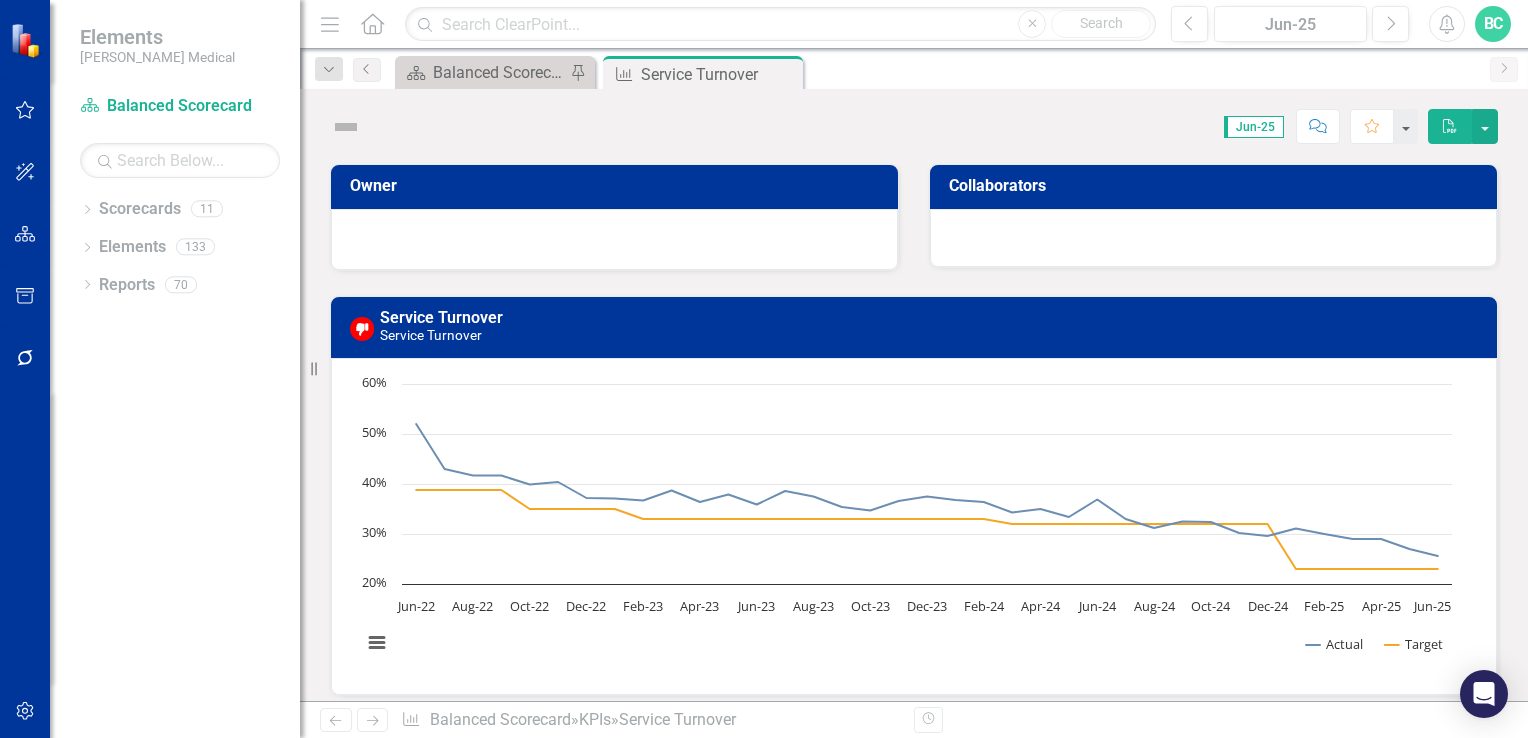 scroll, scrollTop: 0, scrollLeft: 0, axis: both 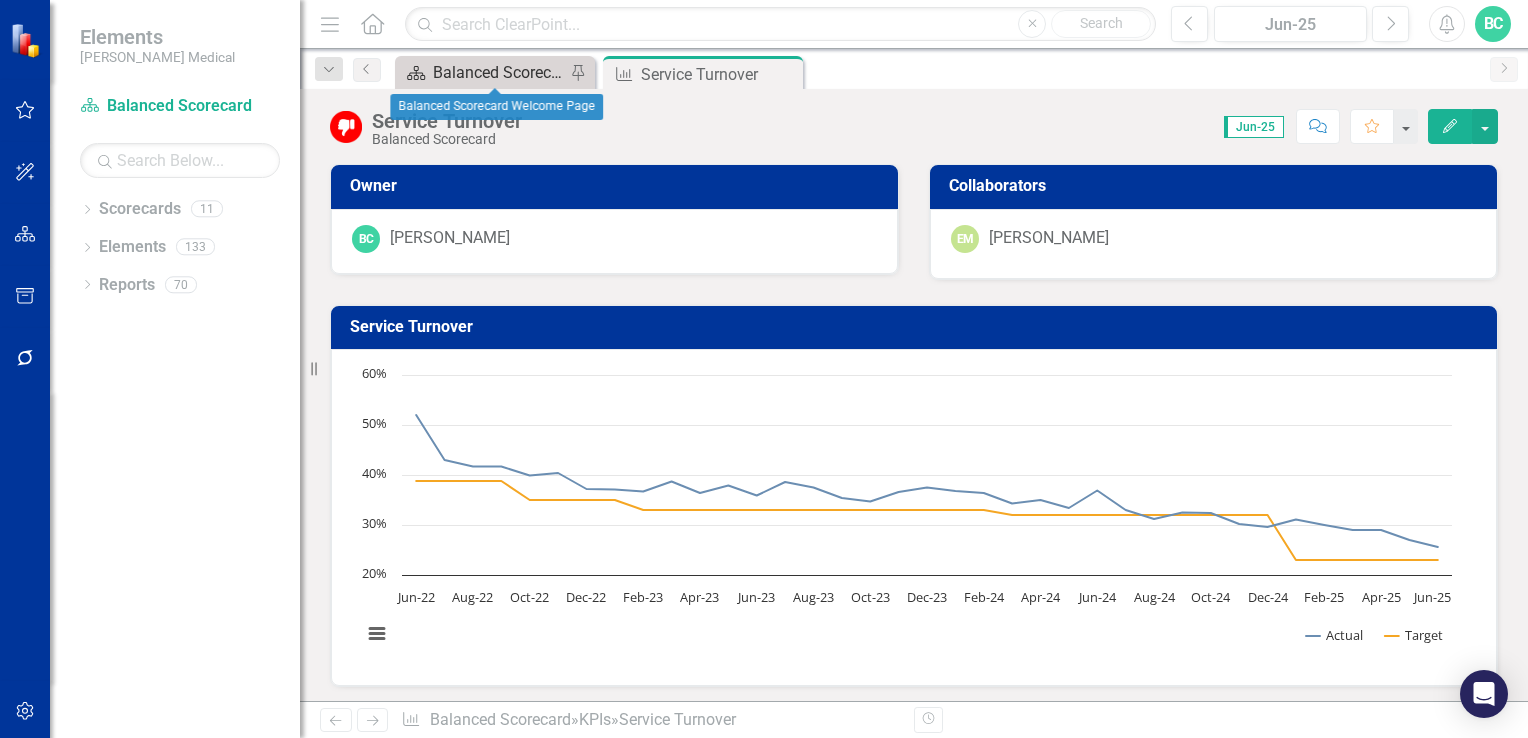 click on "Balanced Scorecard Welcome Page" at bounding box center (499, 72) 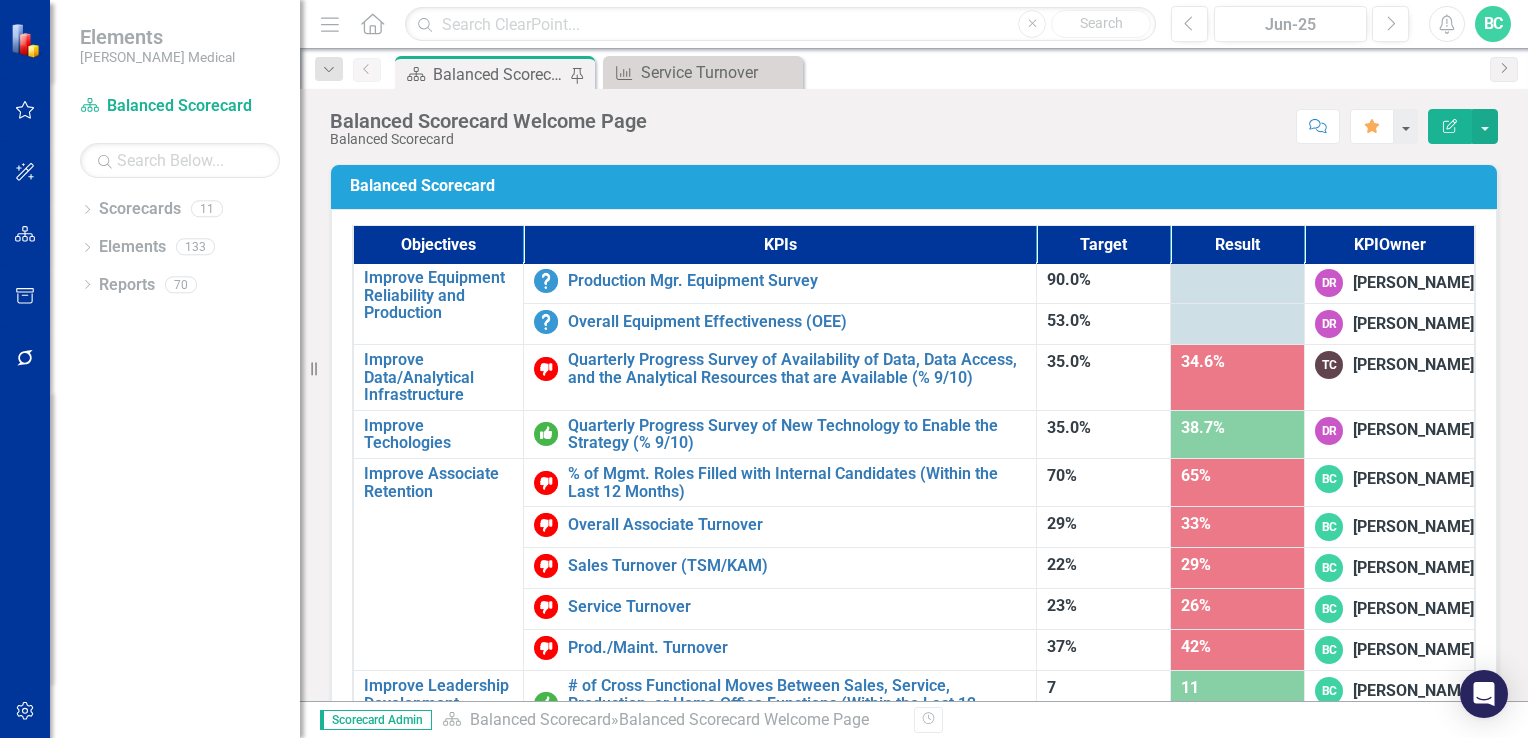 scroll, scrollTop: 1256, scrollLeft: 0, axis: vertical 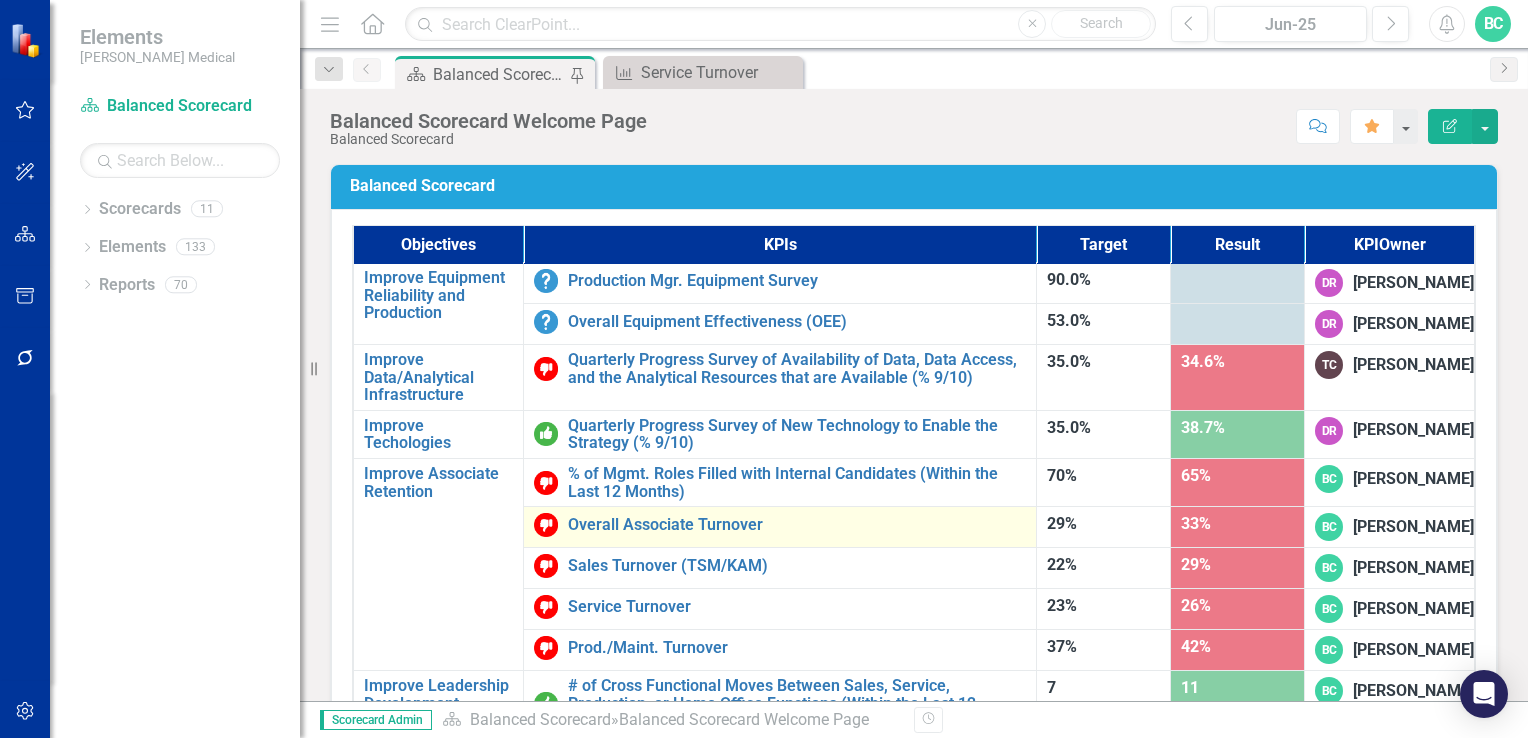 click on "Overall Associate Turnover" at bounding box center [780, 525] 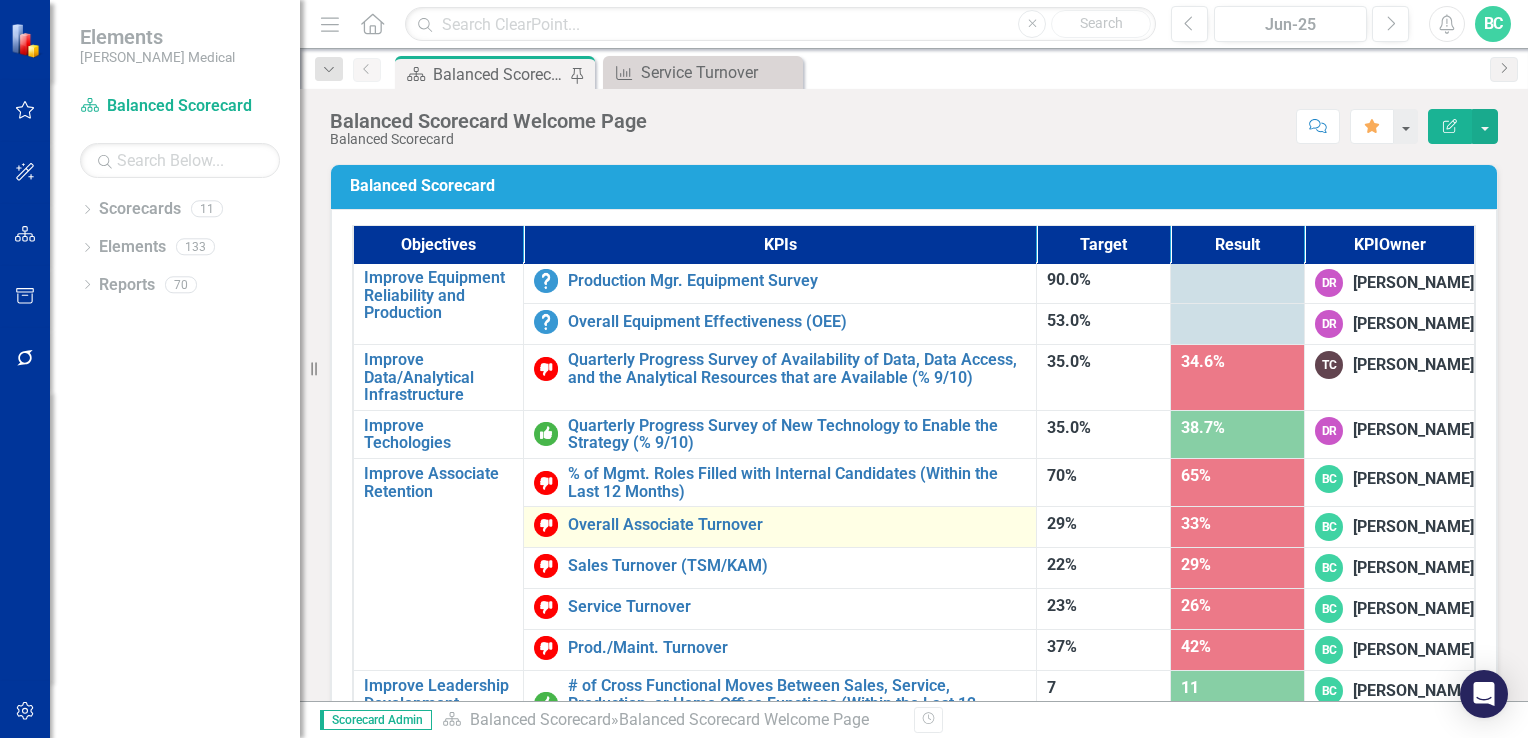 click on "Overall Associate Turnover" at bounding box center (780, 525) 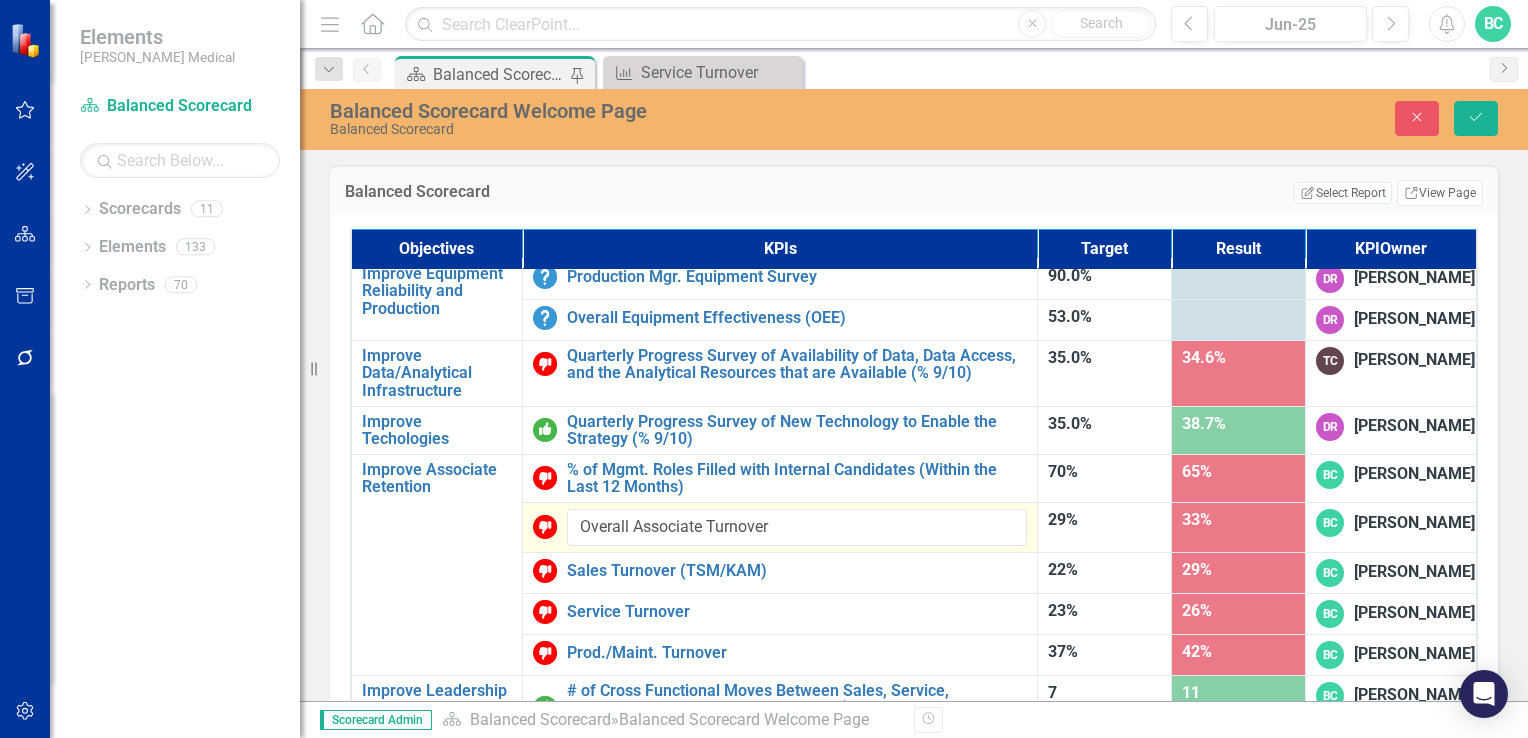 scroll, scrollTop: 1225, scrollLeft: 0, axis: vertical 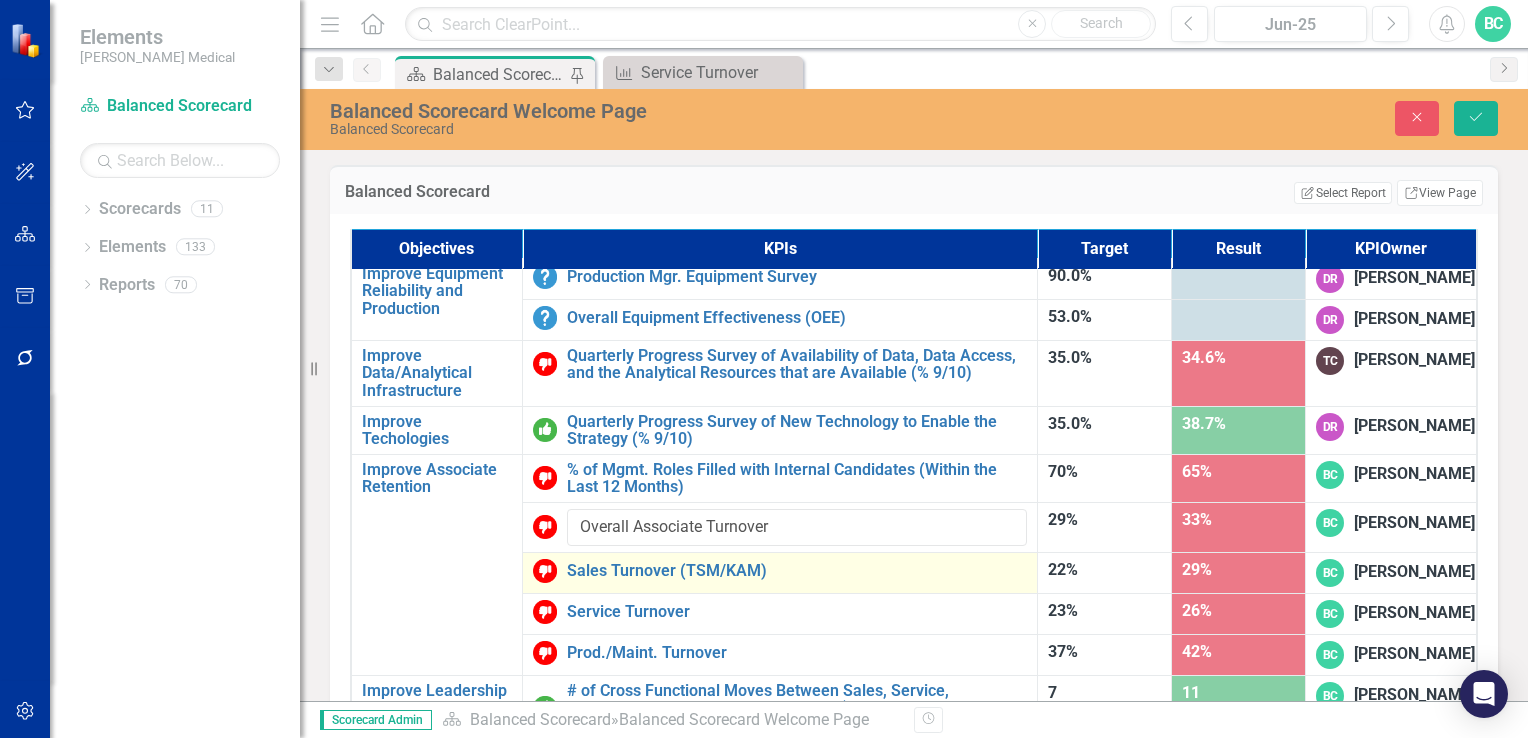 click on "Sales Turnover (TSM/KAM) Edit Edit KPI Link Open Element" at bounding box center (779, 572) 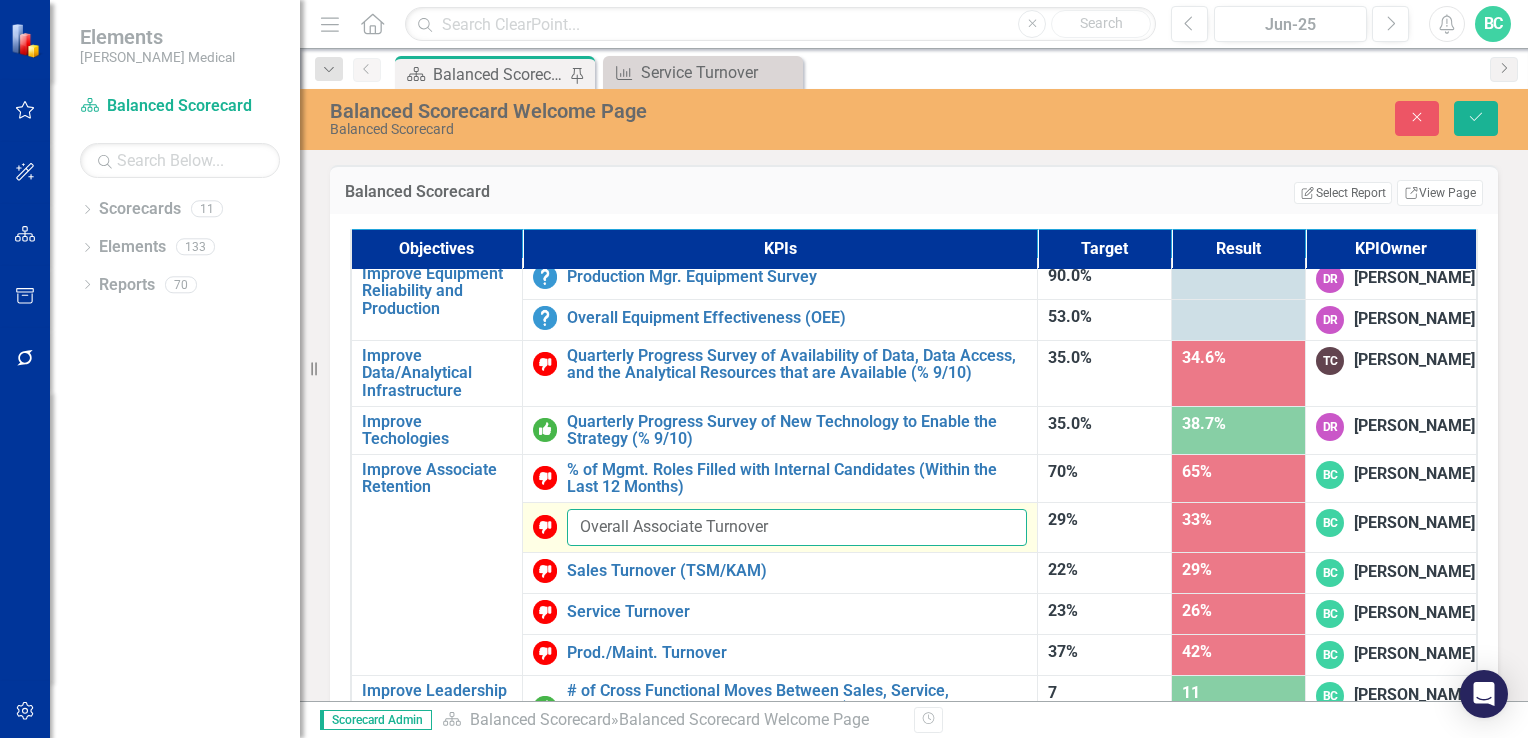 click on "Overall Associate Turnover" at bounding box center (797, 527) 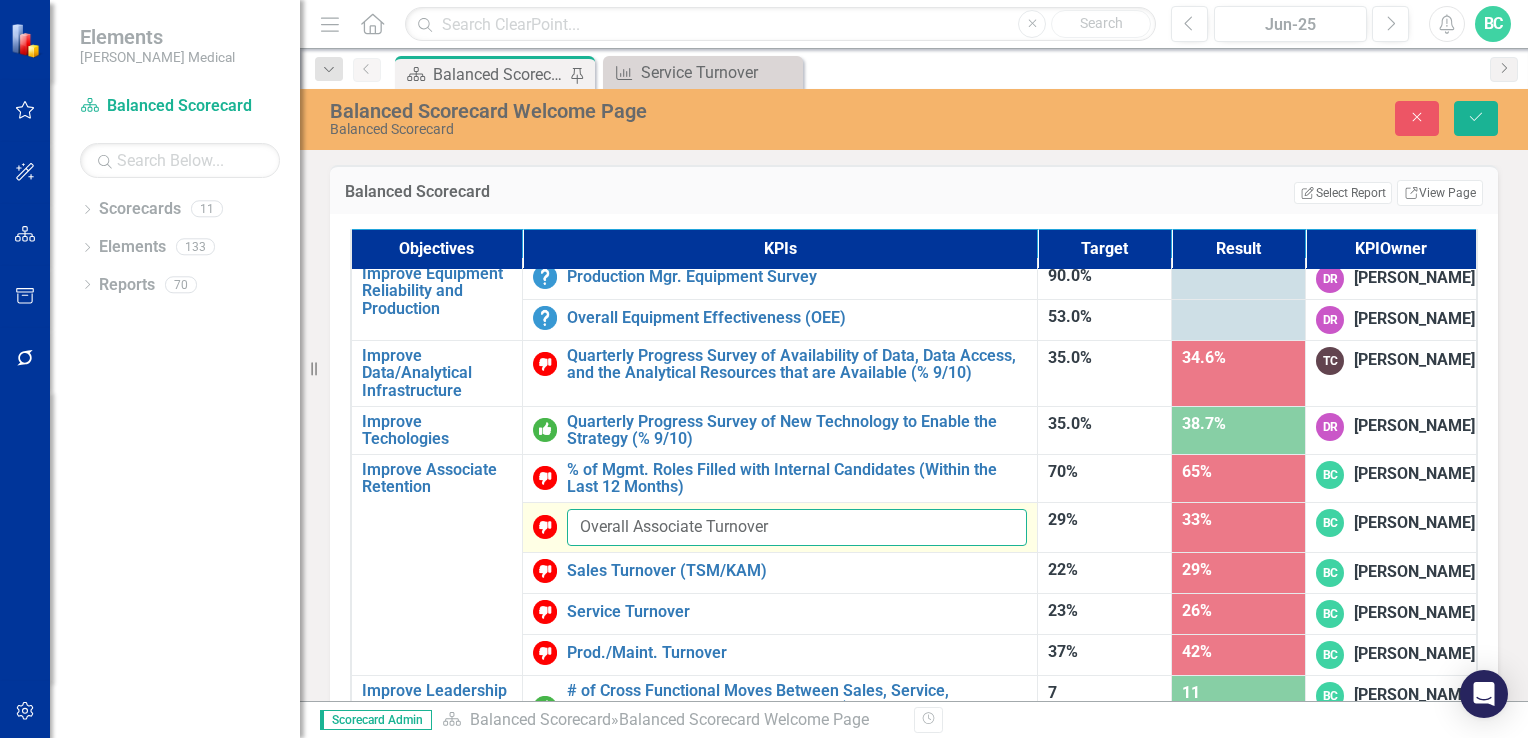 click on "Overall Associate Turnover" at bounding box center [797, 527] 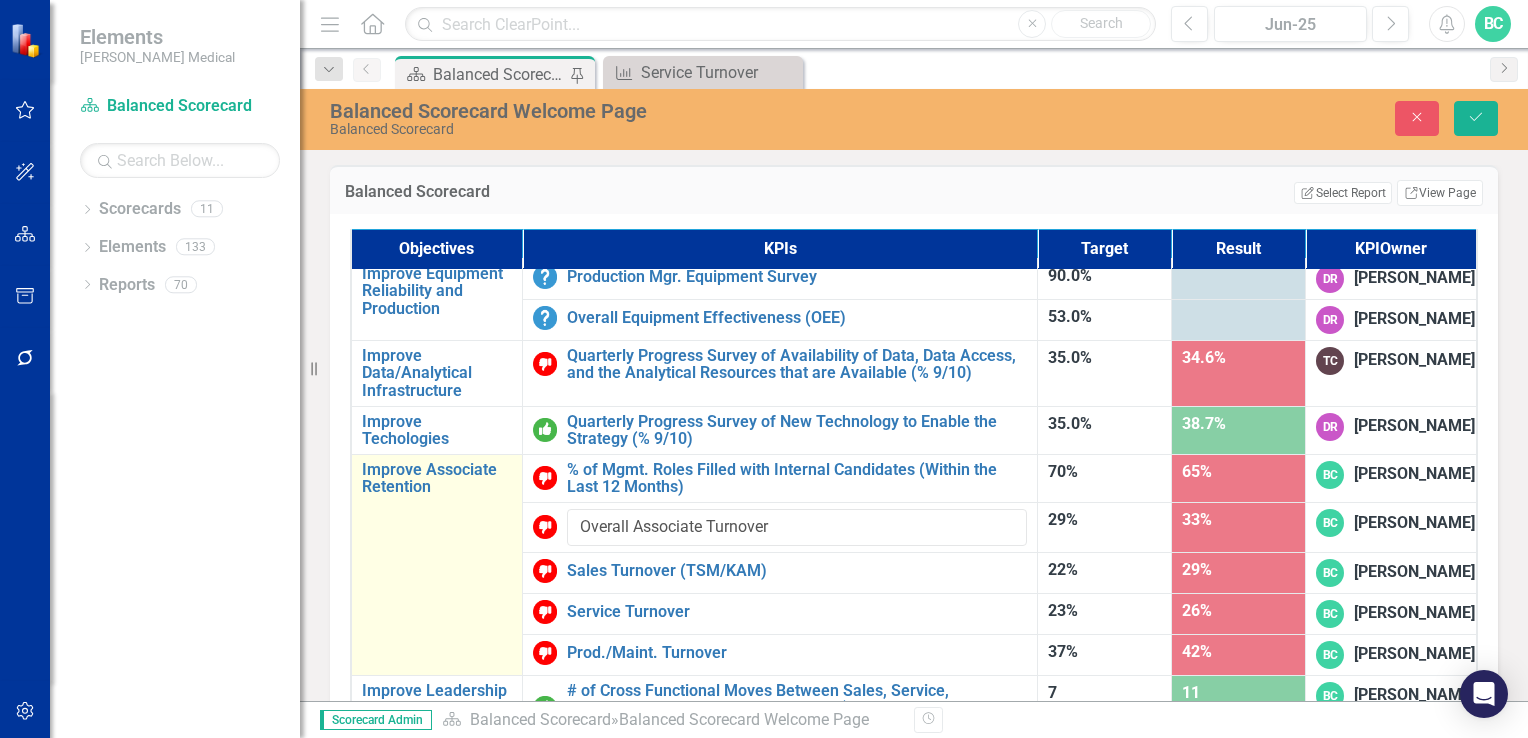 click on "Improve Associate Retention Edit Edit Objective Link Open Element" at bounding box center [436, 564] 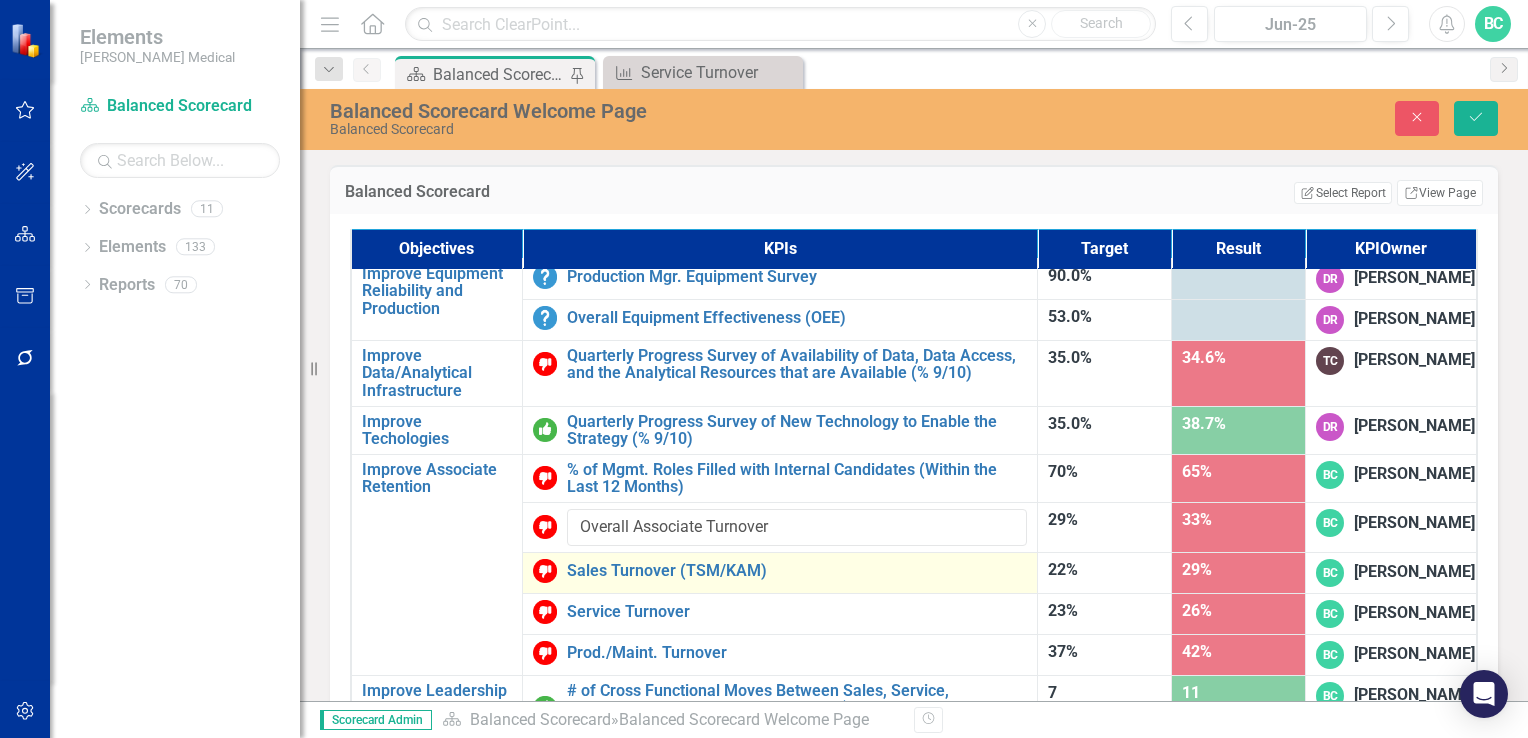 click on "Sales Turnover (TSM/KAM) Edit Edit KPI Link Open Element" at bounding box center [779, 572] 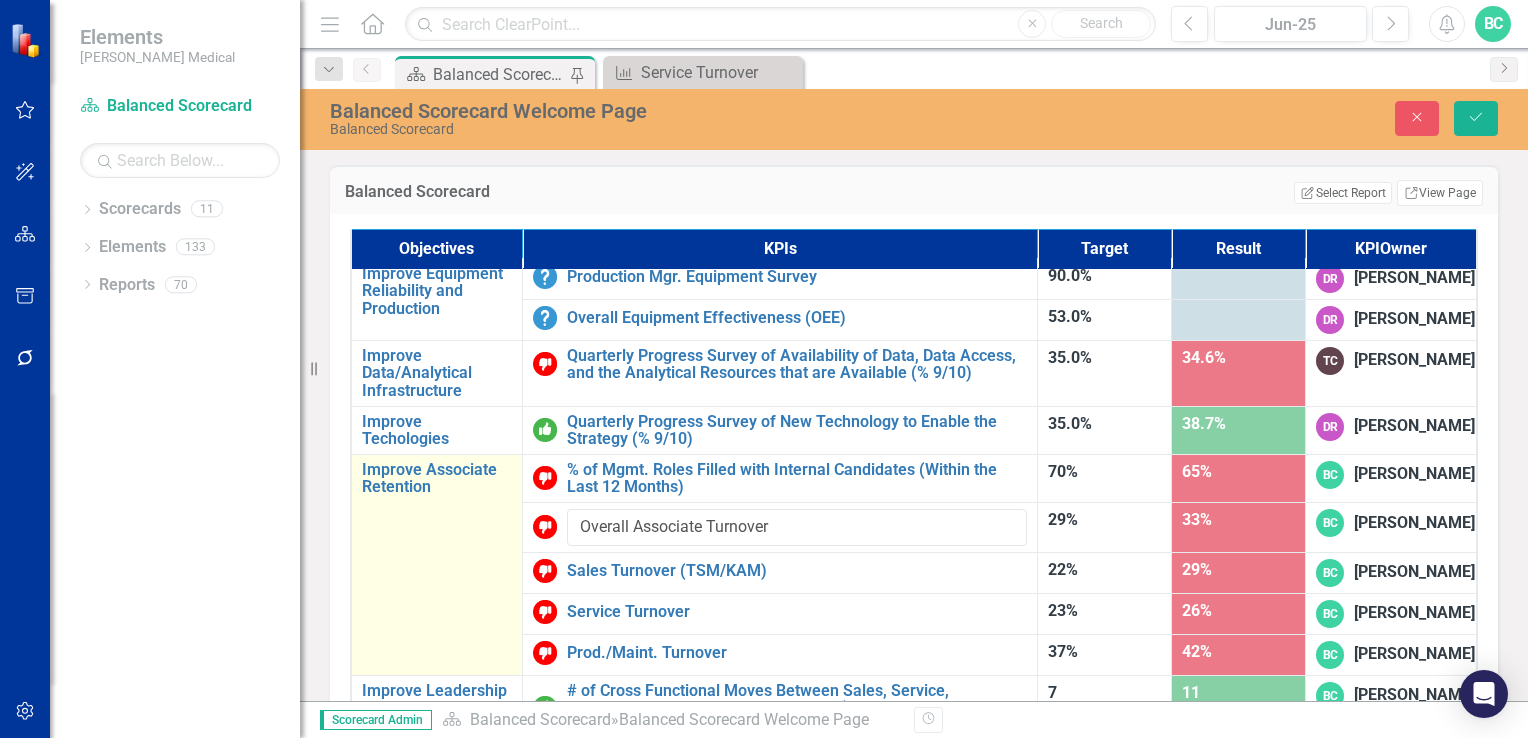 click on "Improve Associate Retention Edit Edit Objective Link Open Element" at bounding box center [436, 564] 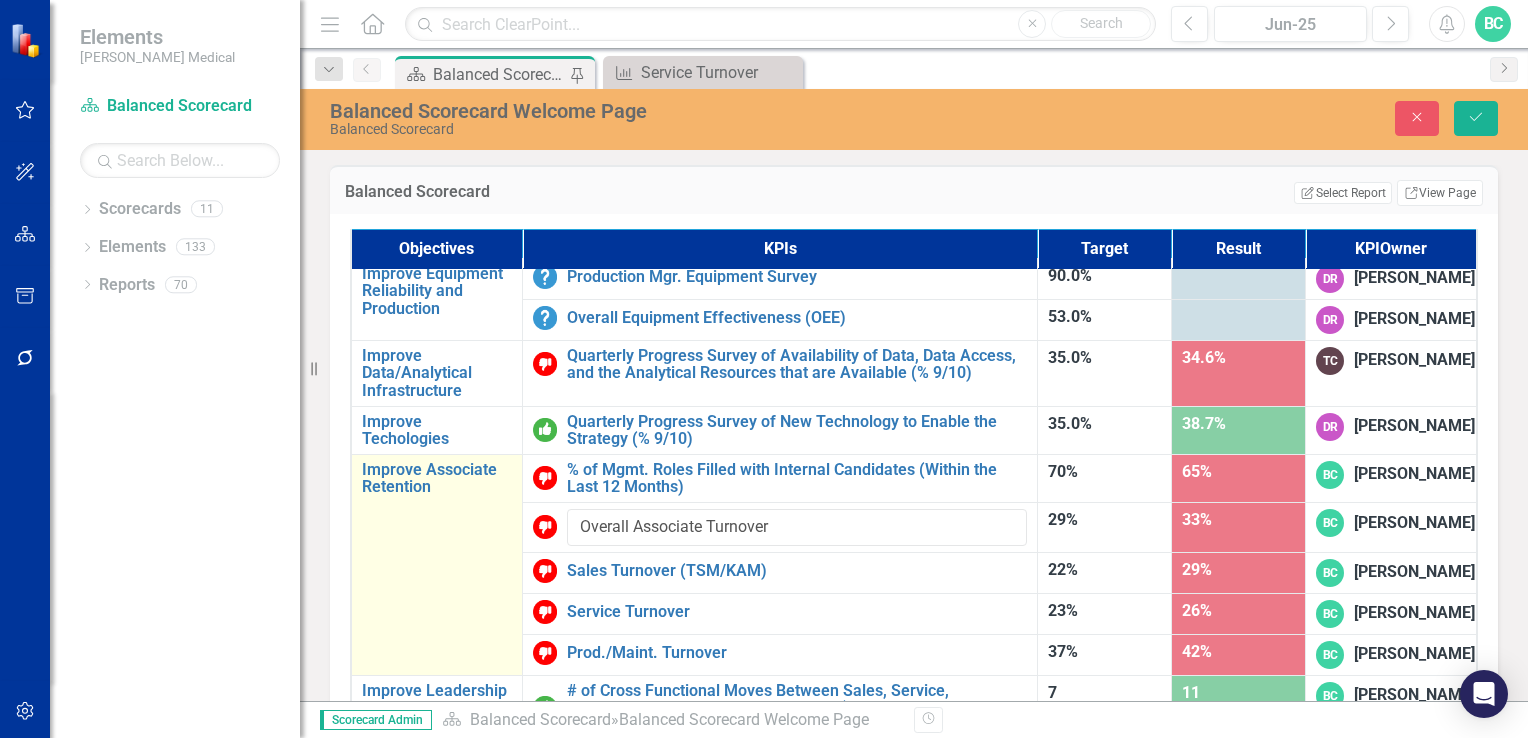 click on "Improve Associate Retention Edit Edit Objective Link Open Element" at bounding box center [436, 564] 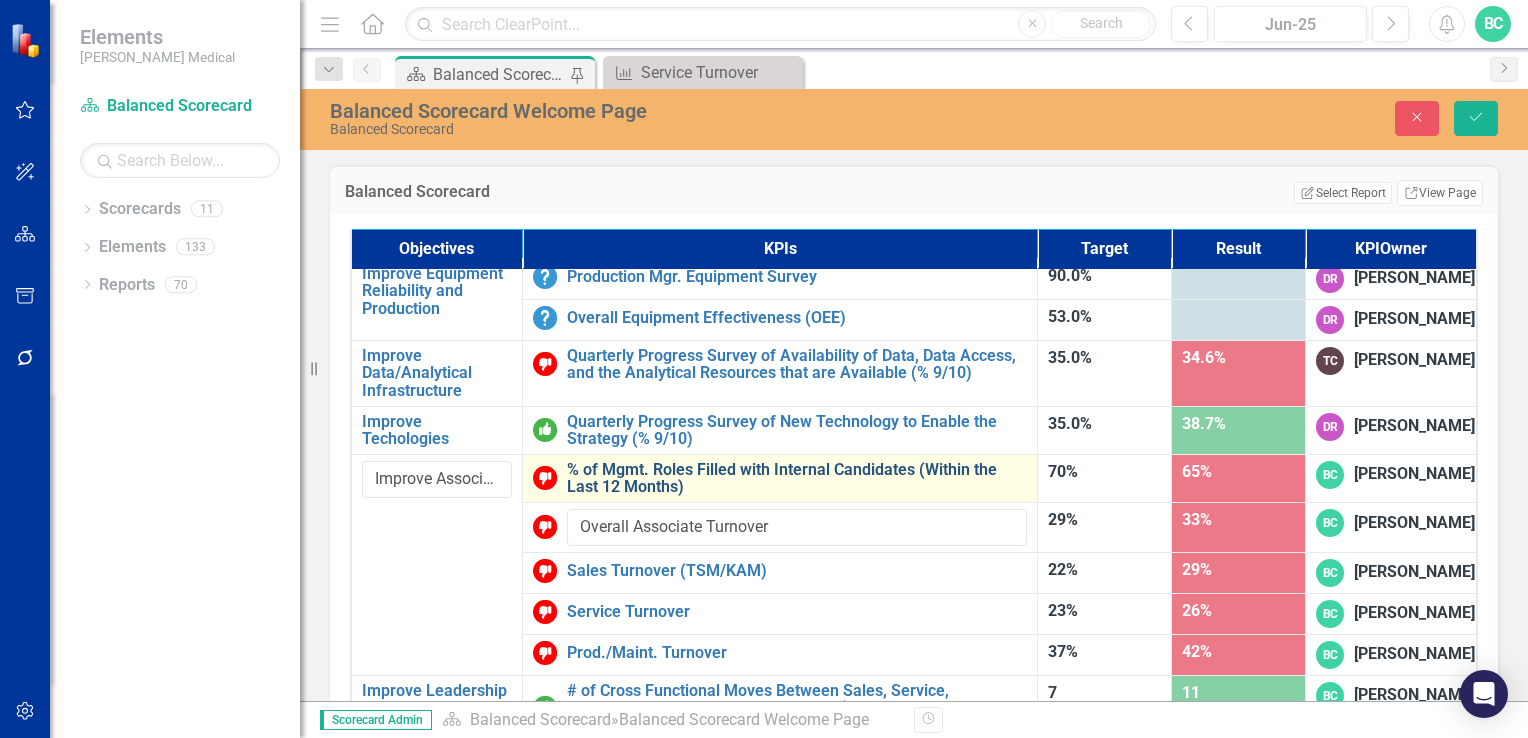 click on "% of Mgmt. Roles Filled with Internal Candidates (Within the Last 12 Months)" at bounding box center (797, 478) 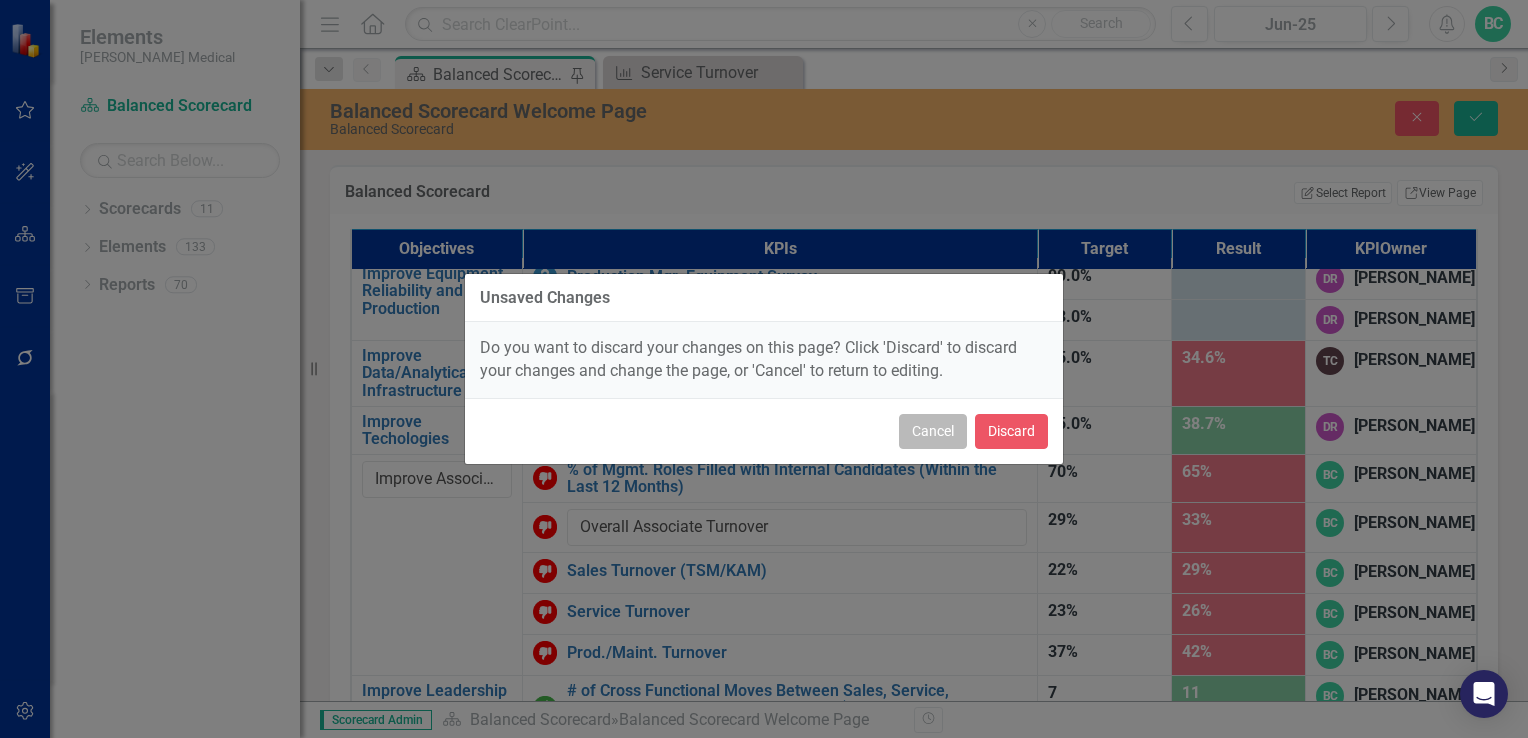 click on "Cancel" at bounding box center [933, 431] 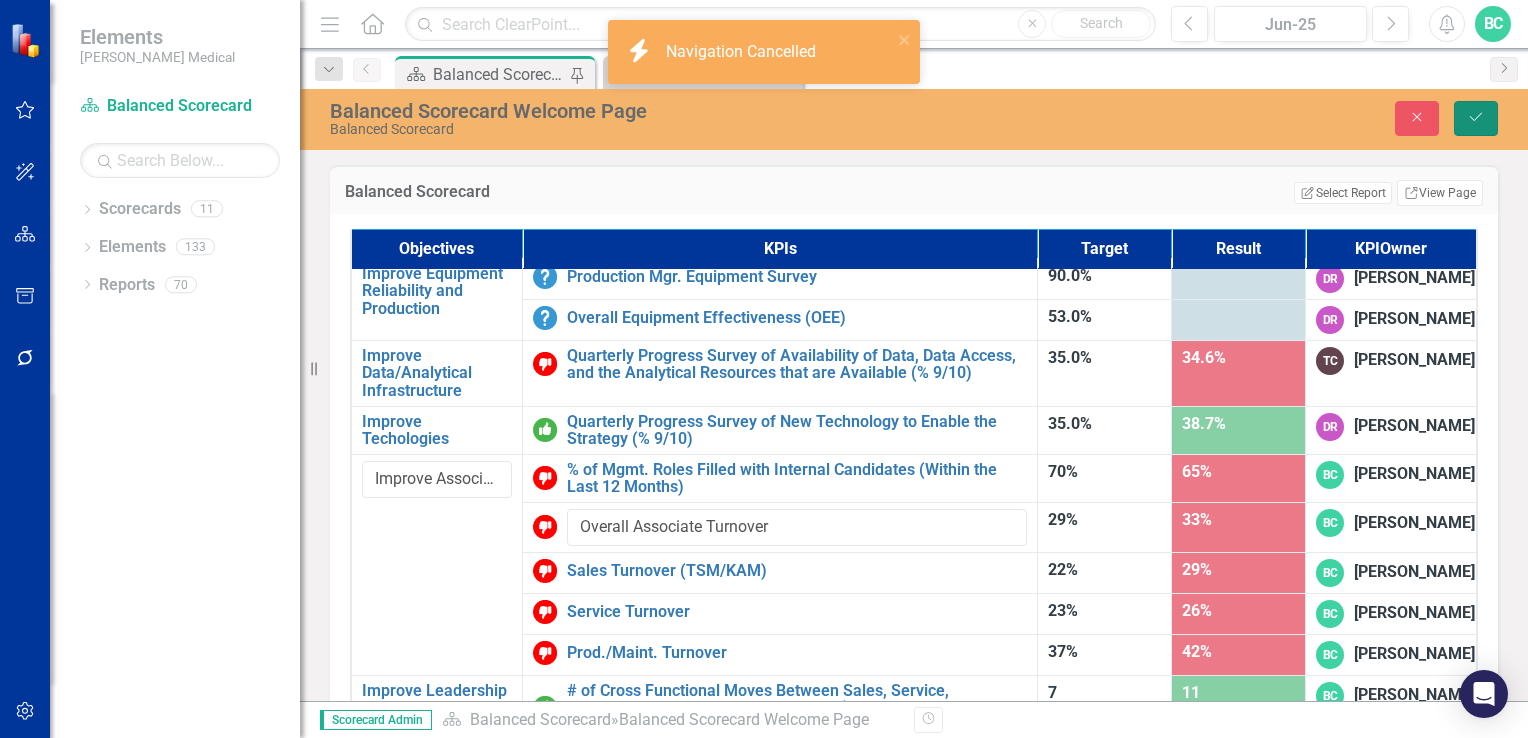 click on "Save" at bounding box center (1476, 118) 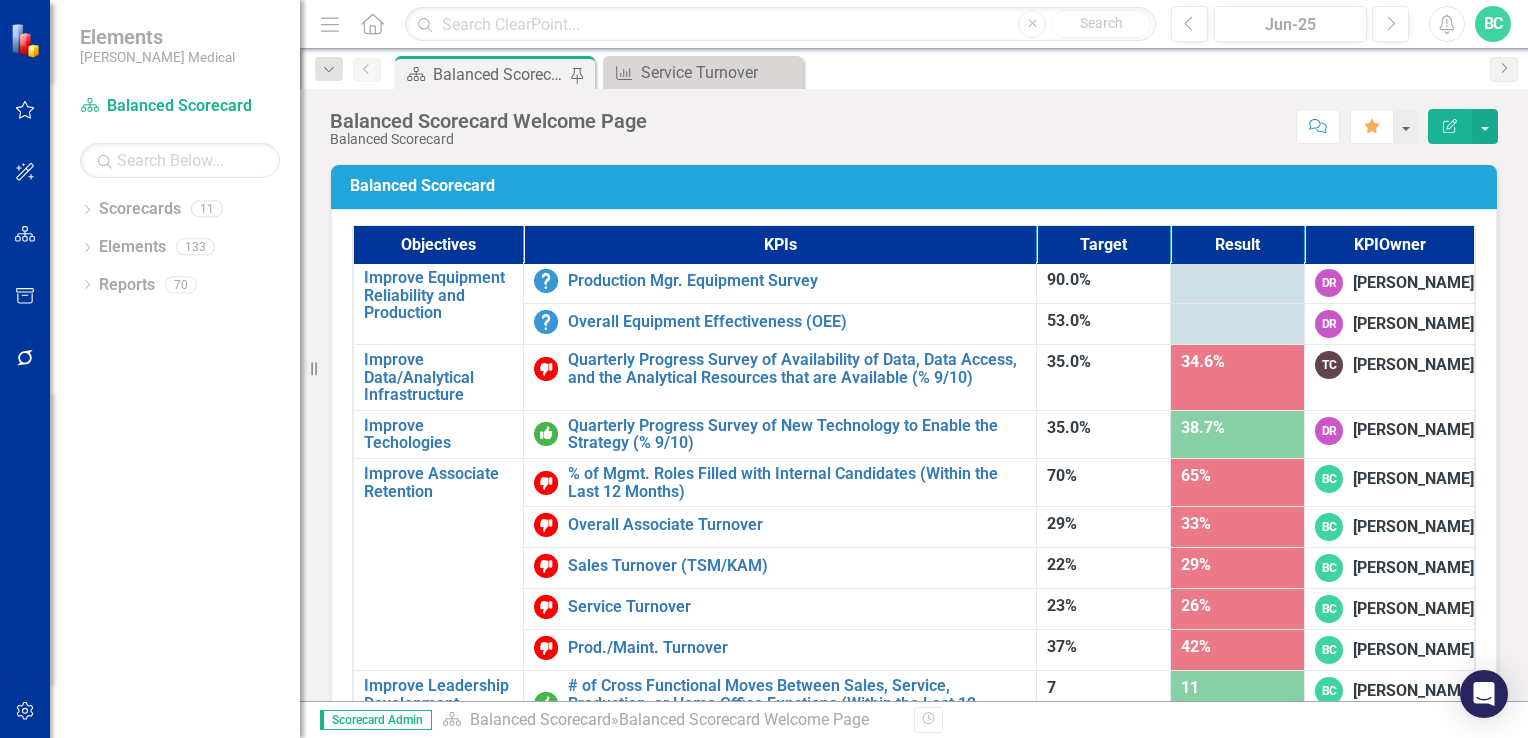 scroll, scrollTop: 1204, scrollLeft: 0, axis: vertical 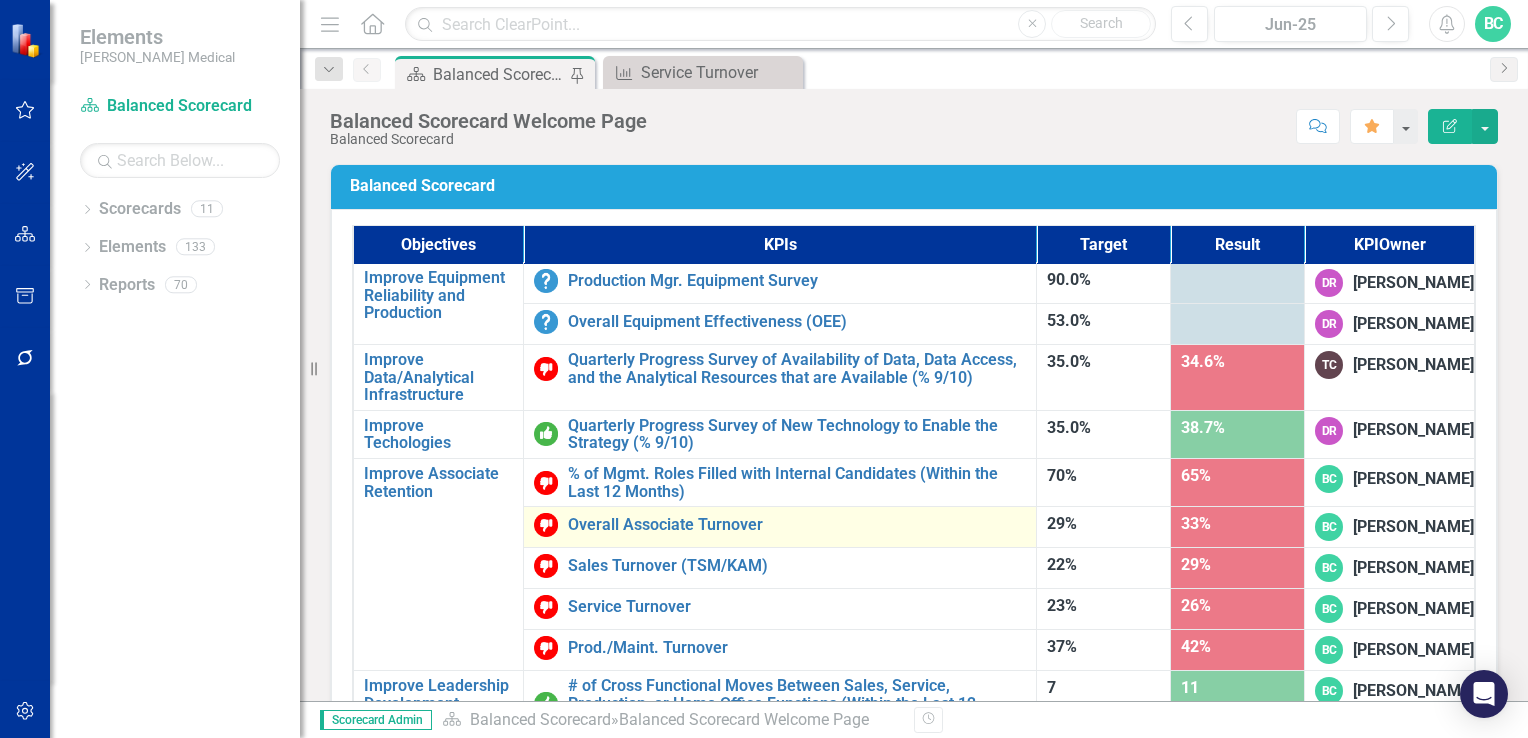click on "Overall Associate Turnover Edit Edit KPI Link Open Element" at bounding box center (779, 527) 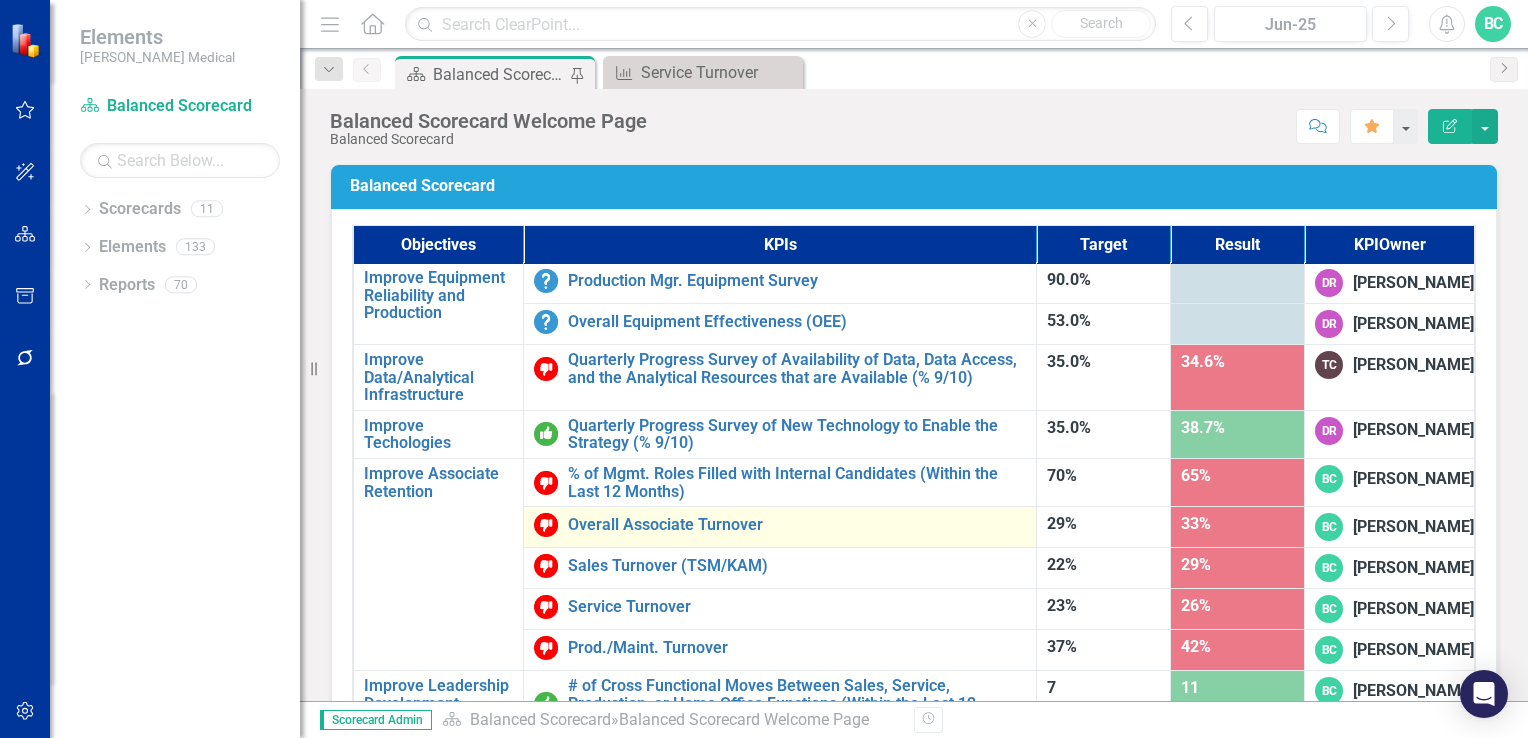 click on "Overall Associate Turnover Edit Edit KPI Link Open Element" at bounding box center (779, 527) 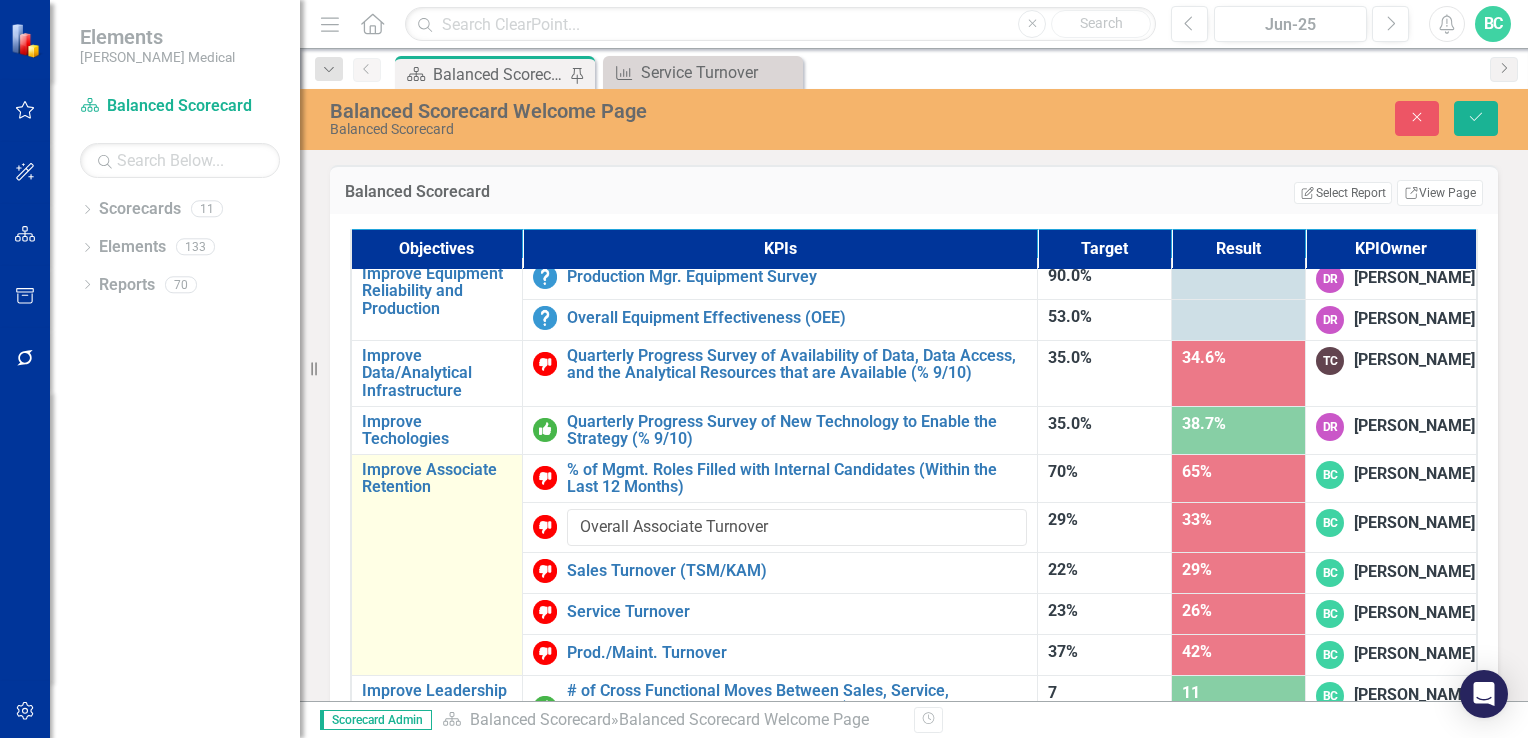 click on "Improve Associate Retention Edit Edit Objective Link Open Element" at bounding box center [436, 564] 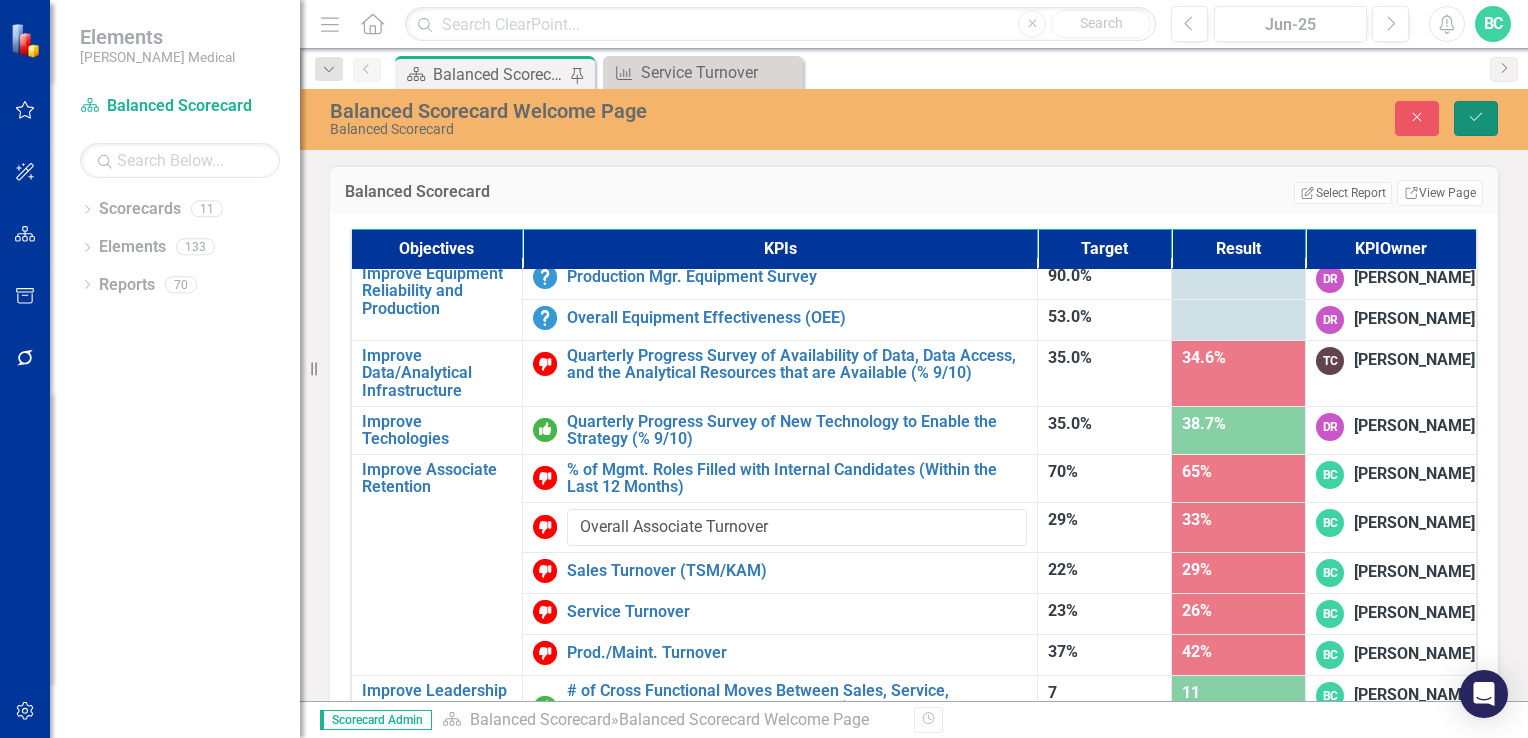 click on "Save" 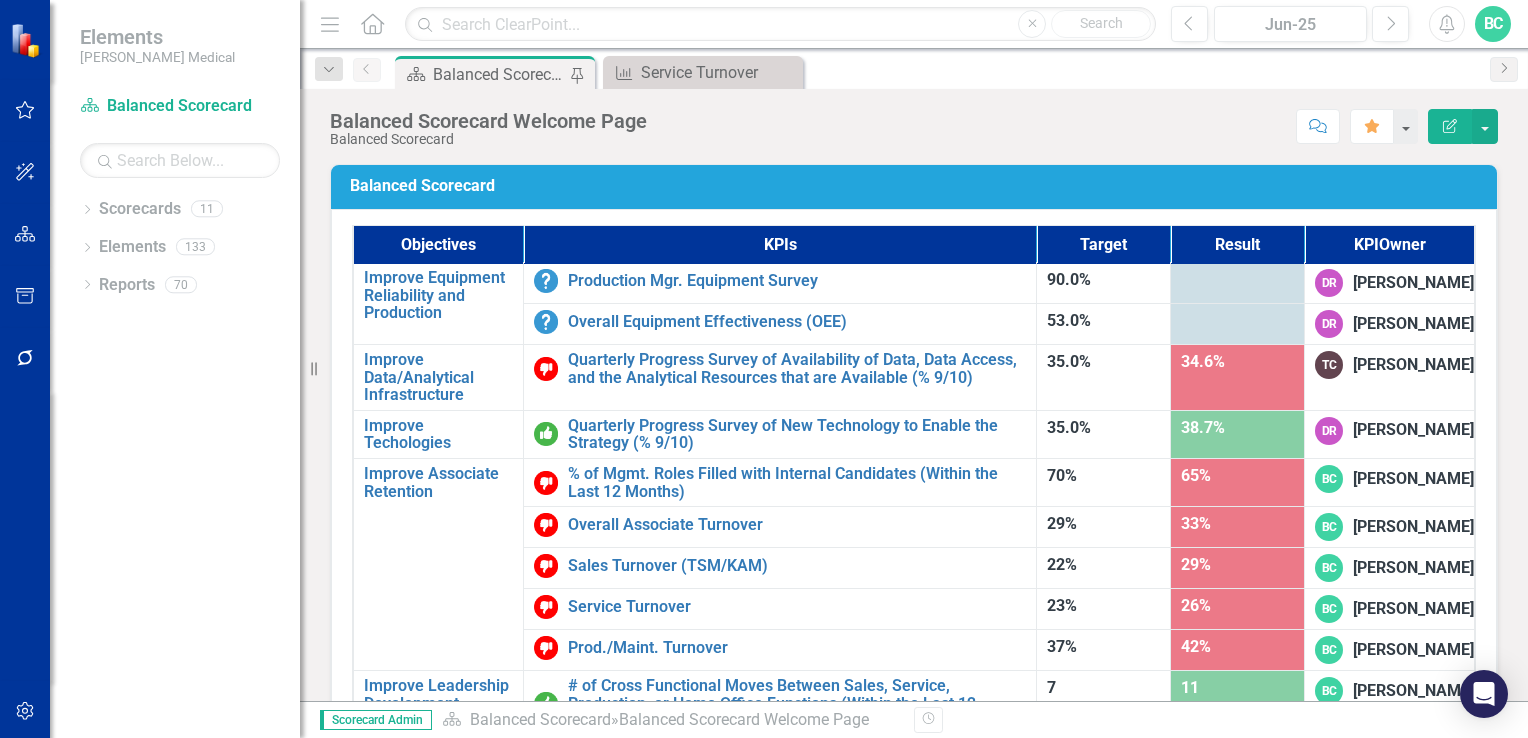 scroll, scrollTop: 1256, scrollLeft: 0, axis: vertical 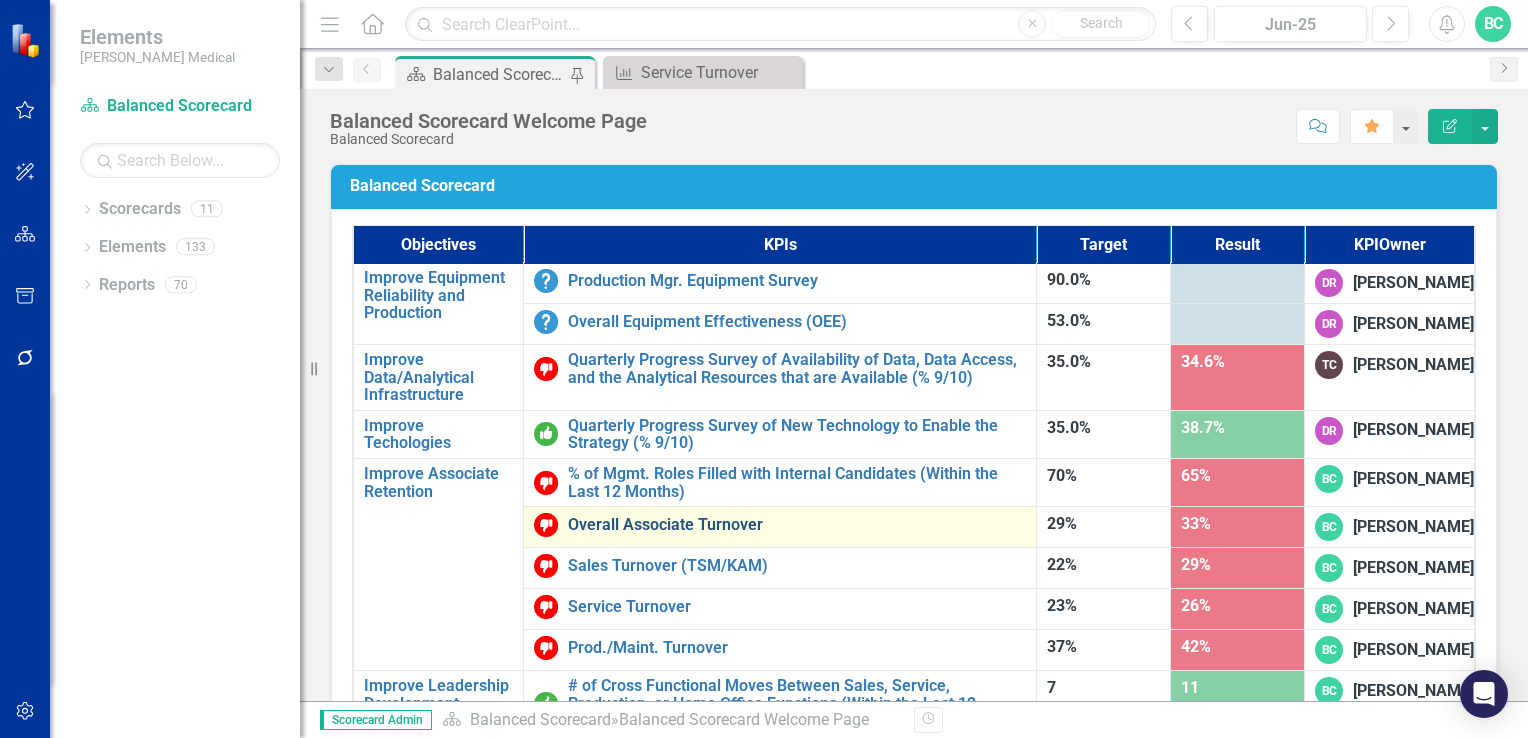 click on "Overall Associate Turnover" at bounding box center (797, 525) 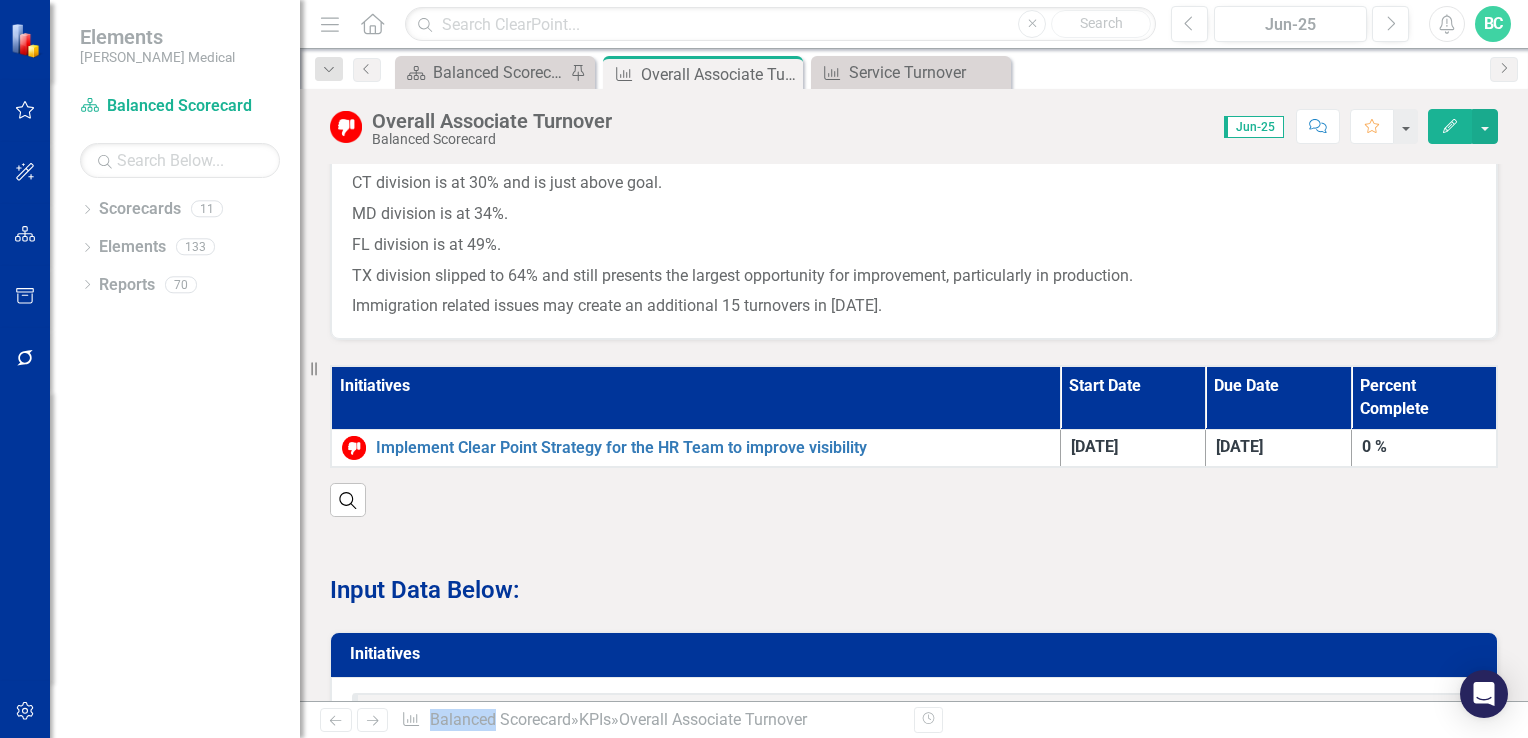 scroll, scrollTop: 1093, scrollLeft: 0, axis: vertical 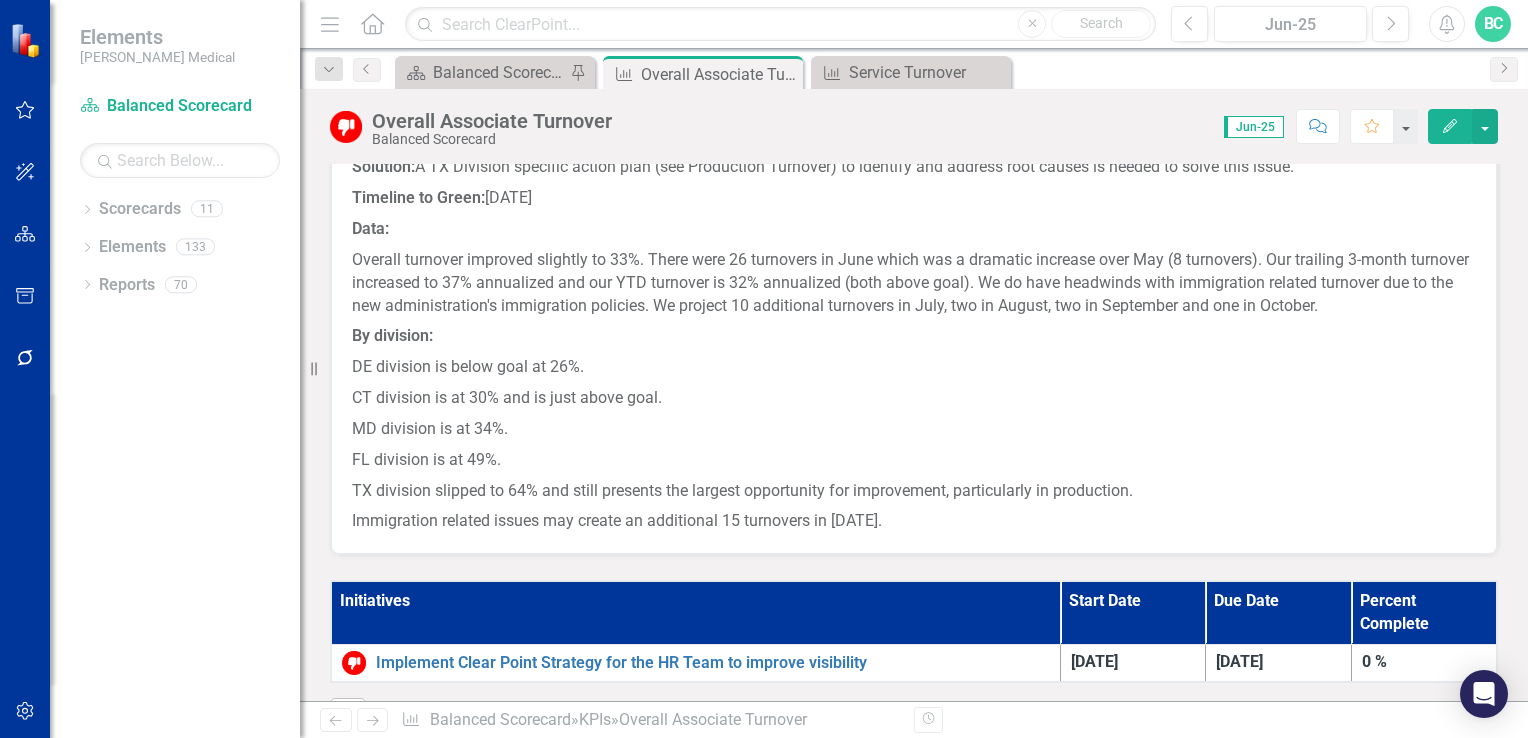 drag, startPoint x: 1512, startPoint y: 410, endPoint x: 1520, endPoint y: 400, distance: 12.806249 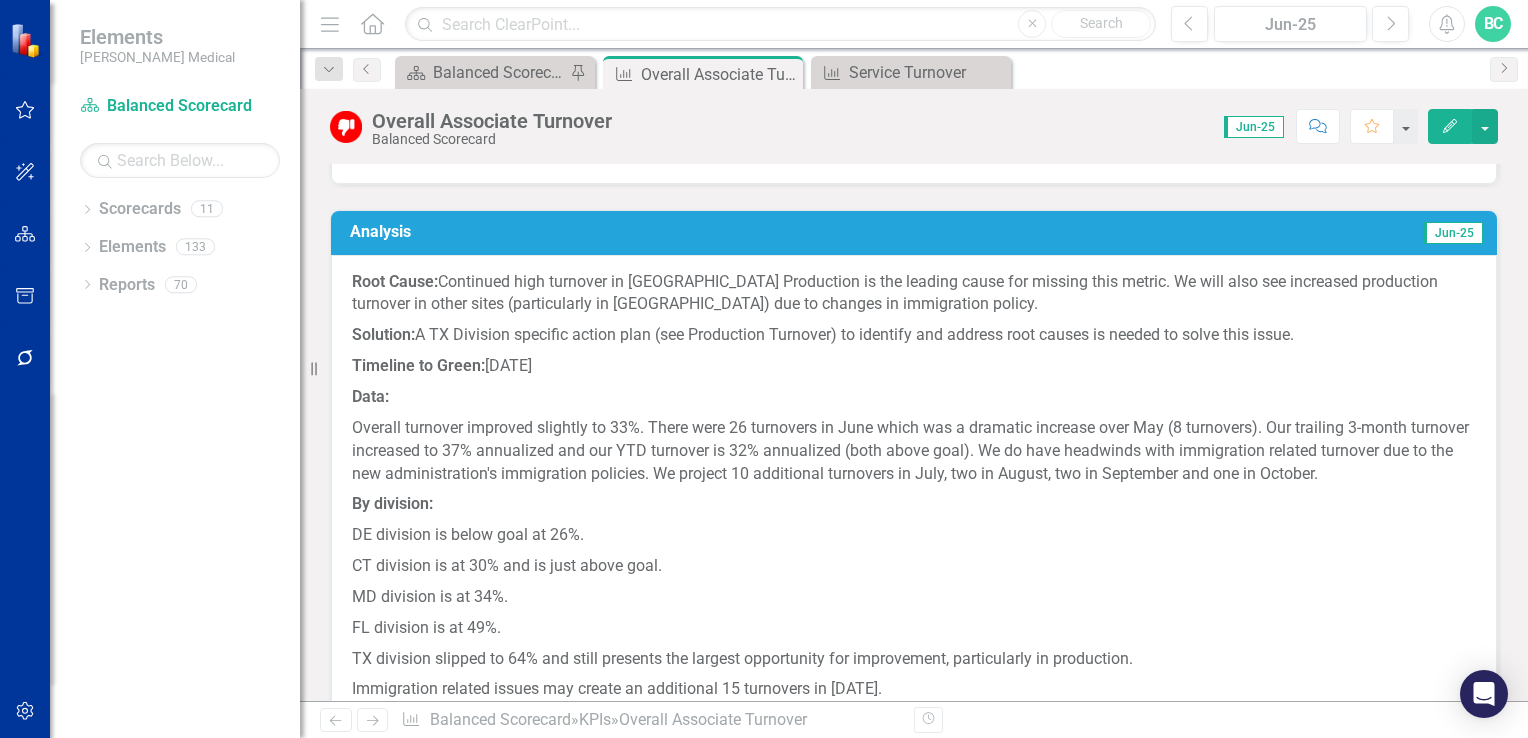 scroll, scrollTop: 732, scrollLeft: 0, axis: vertical 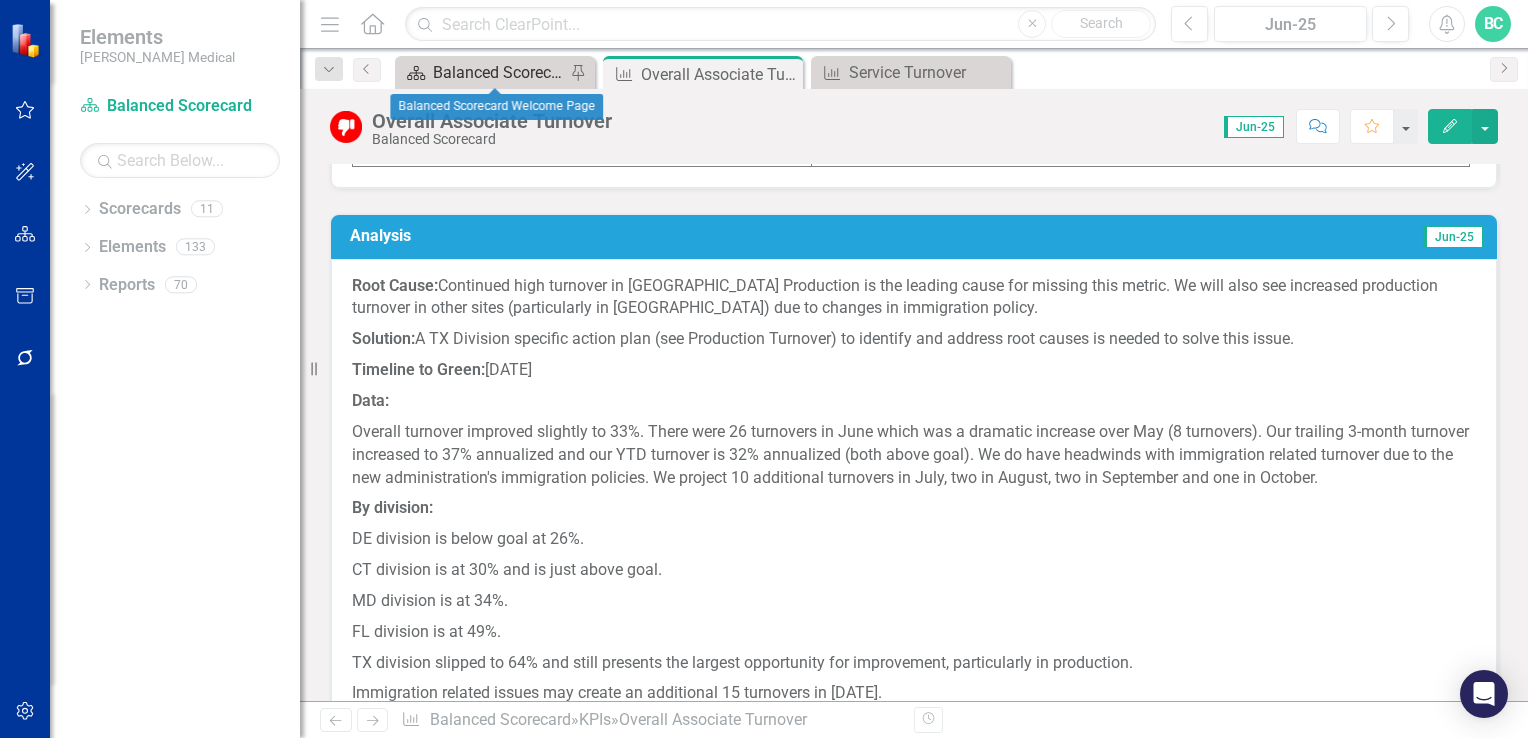 click on "Balanced Scorecard Welcome Page" at bounding box center [499, 72] 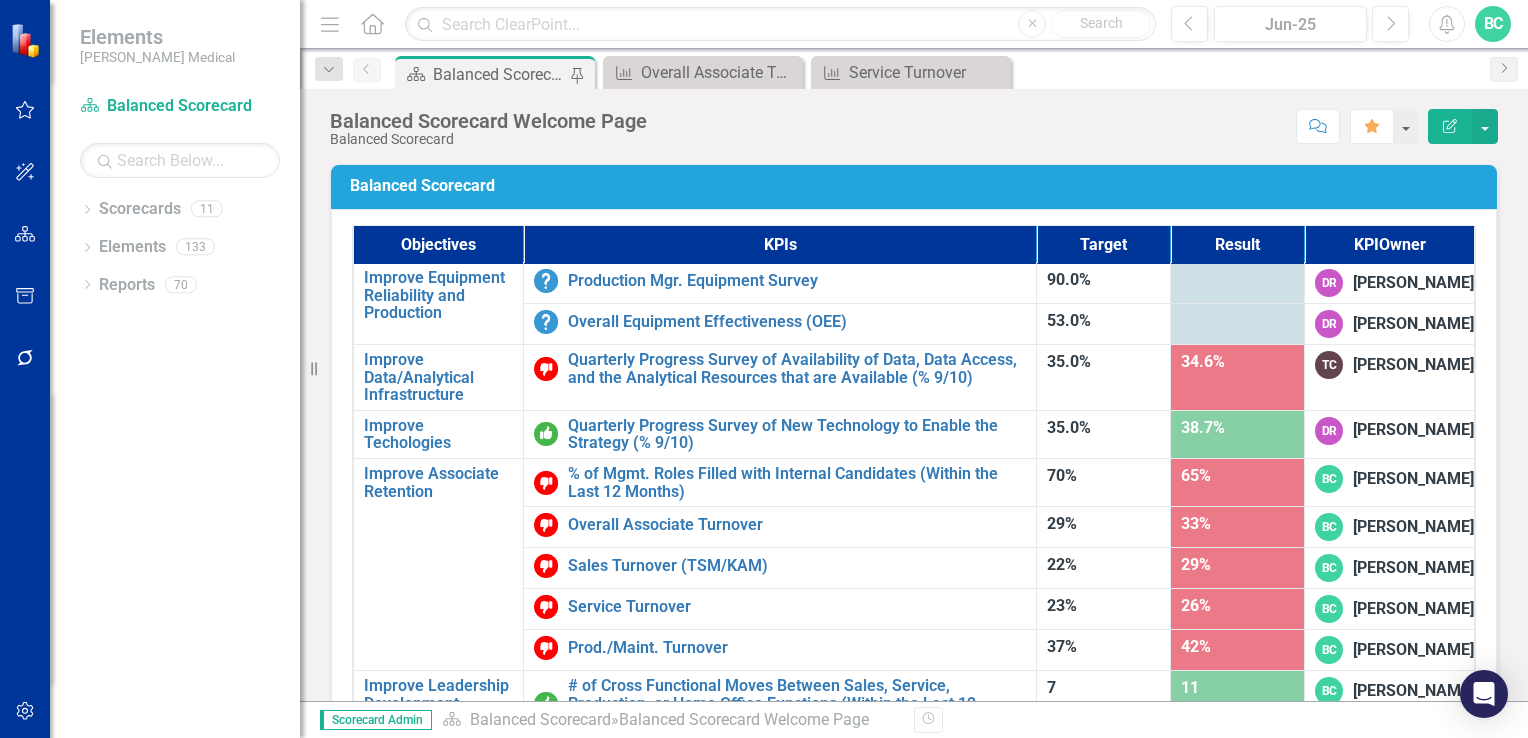 scroll, scrollTop: 1235, scrollLeft: 0, axis: vertical 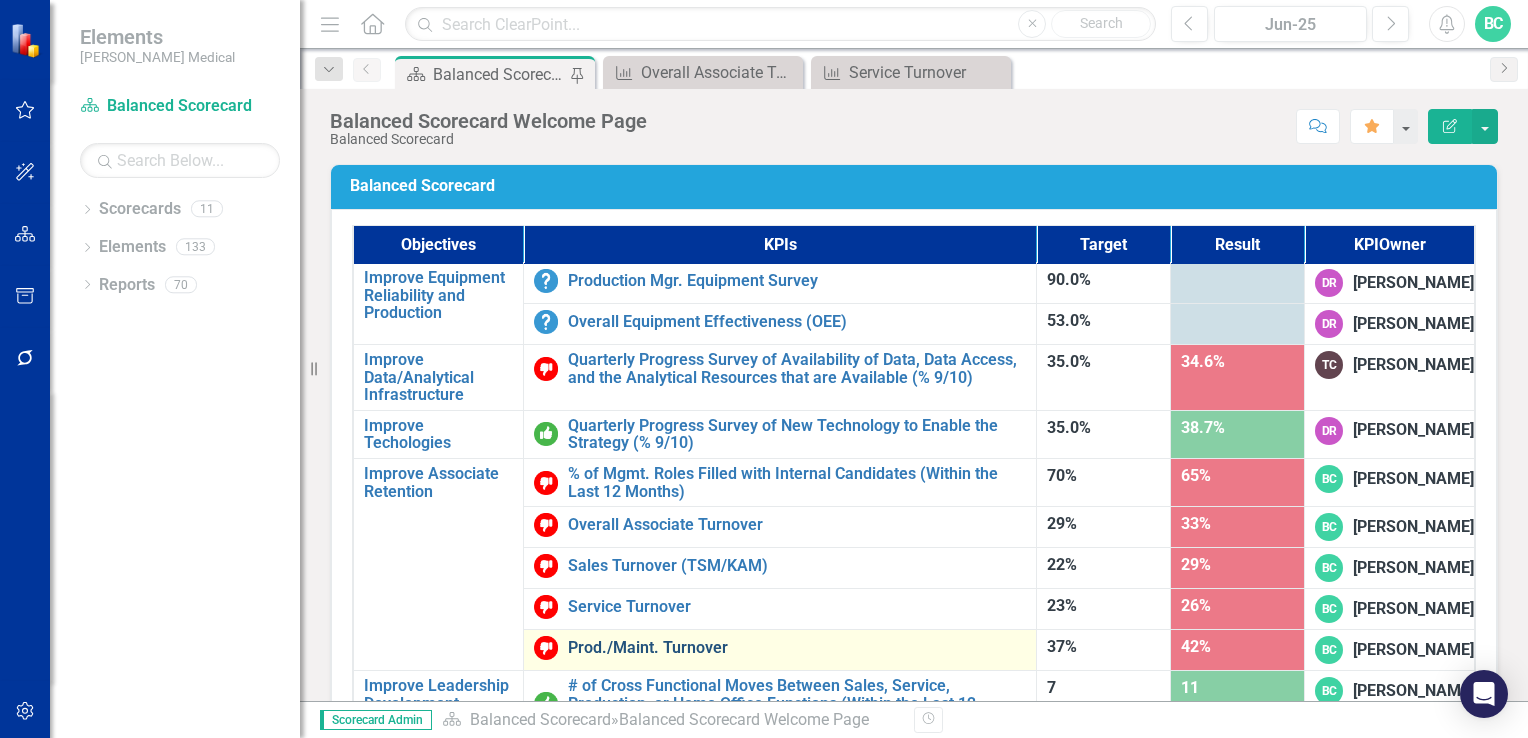 click on "Prod./Maint. Turnover" at bounding box center [797, 648] 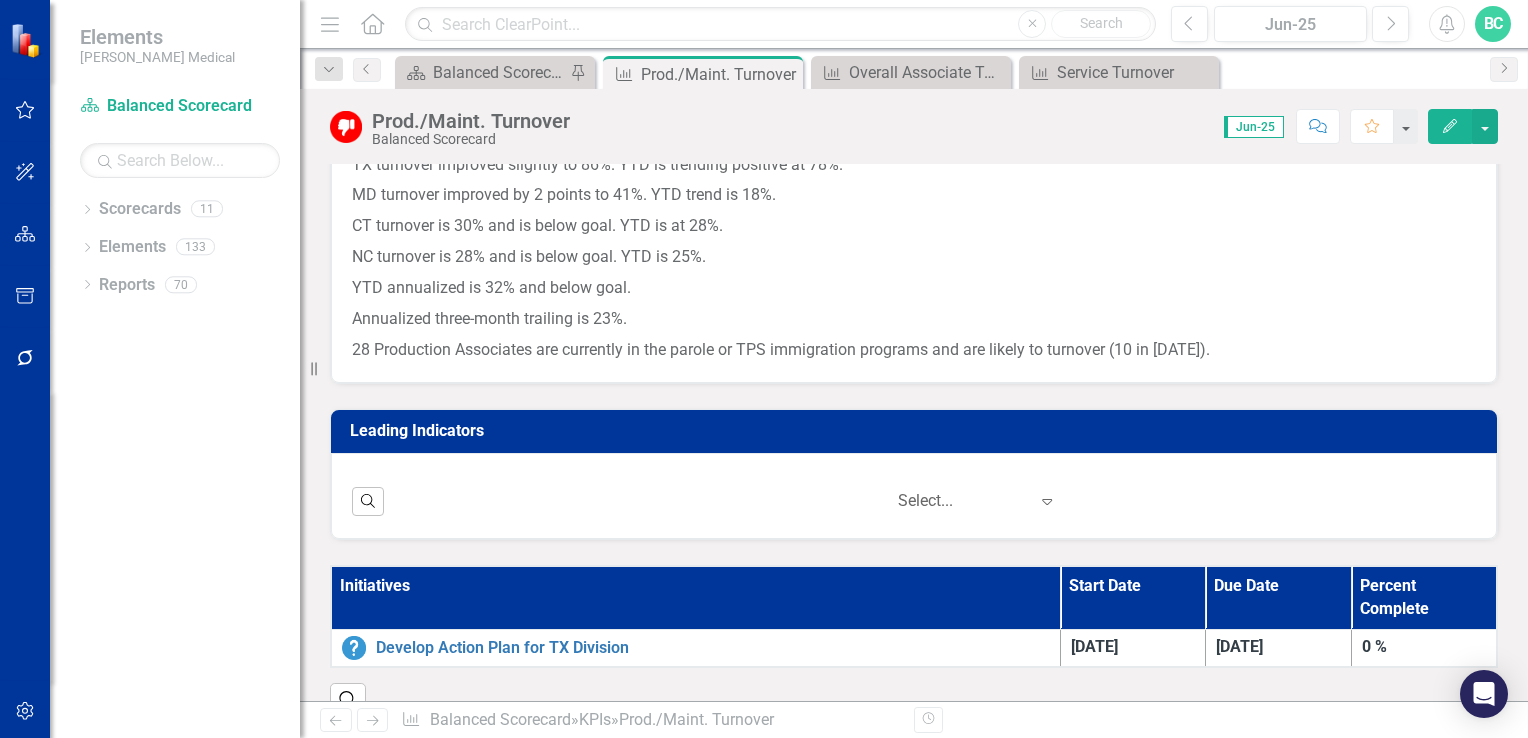scroll, scrollTop: 828, scrollLeft: 0, axis: vertical 